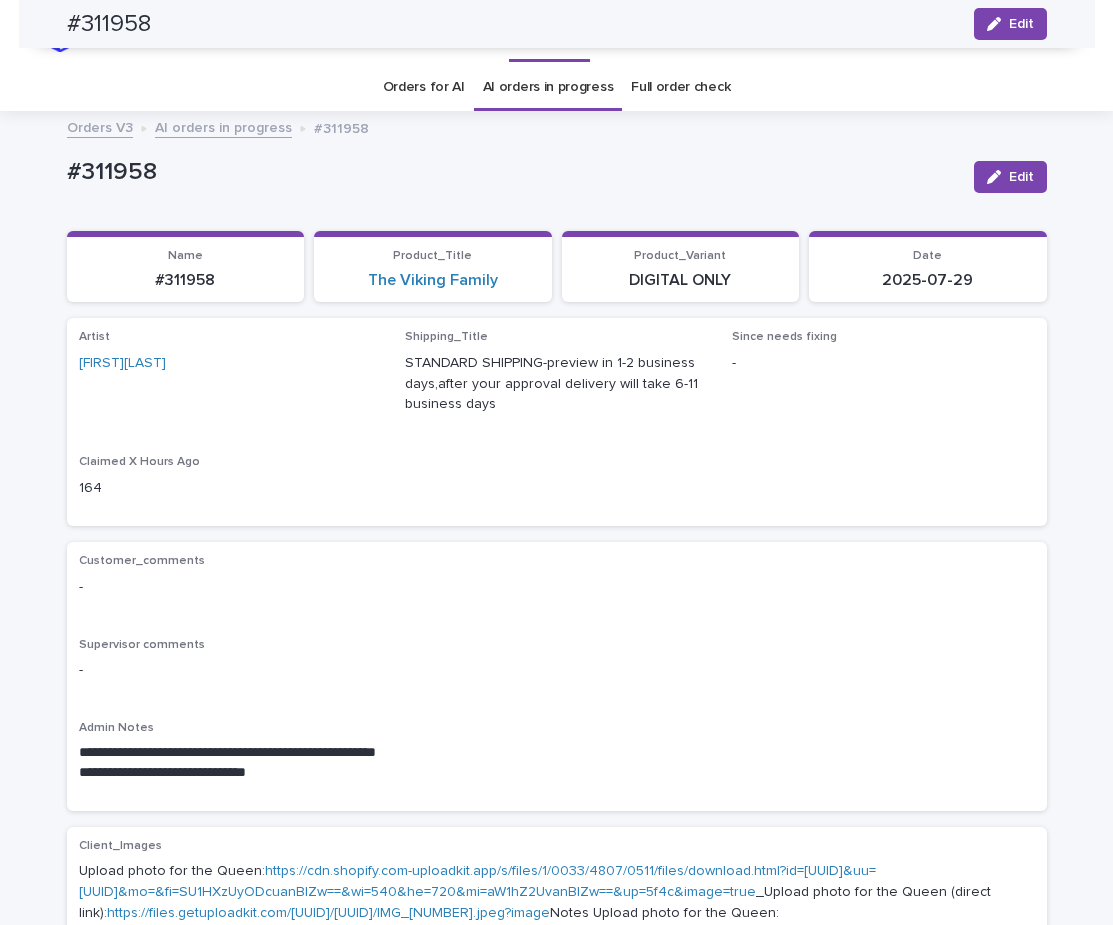 scroll, scrollTop: 0, scrollLeft: 0, axis: both 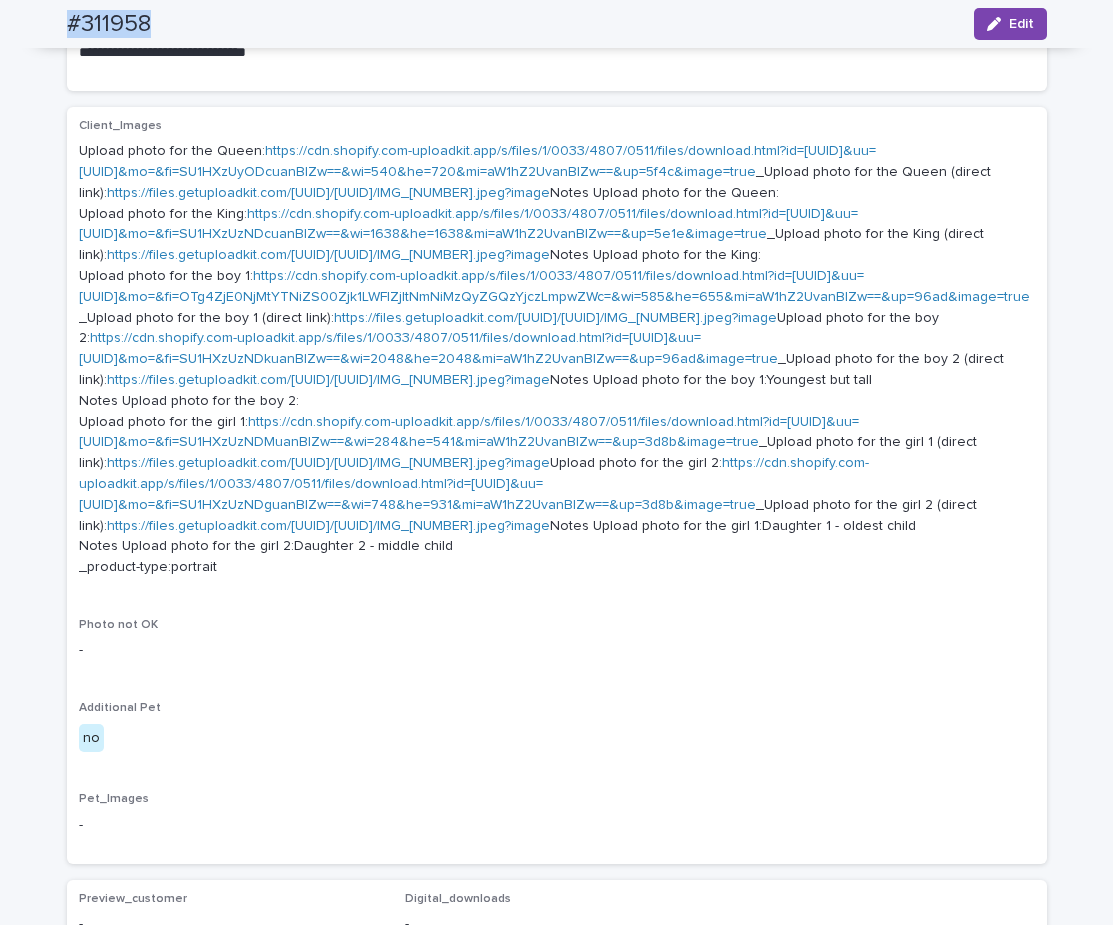 drag, startPoint x: 169, startPoint y: 17, endPoint x: 34, endPoint y: 26, distance: 135.29967 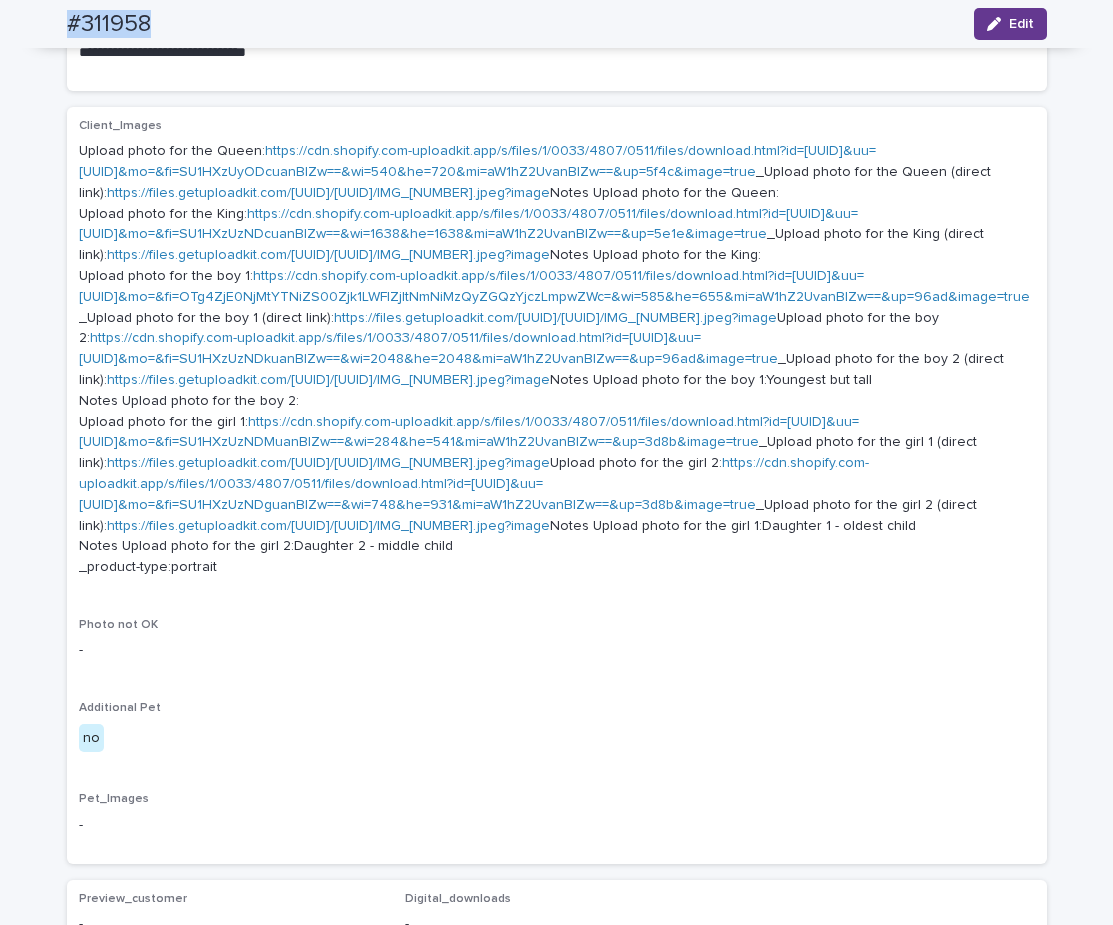 click on "Edit" at bounding box center [1021, 24] 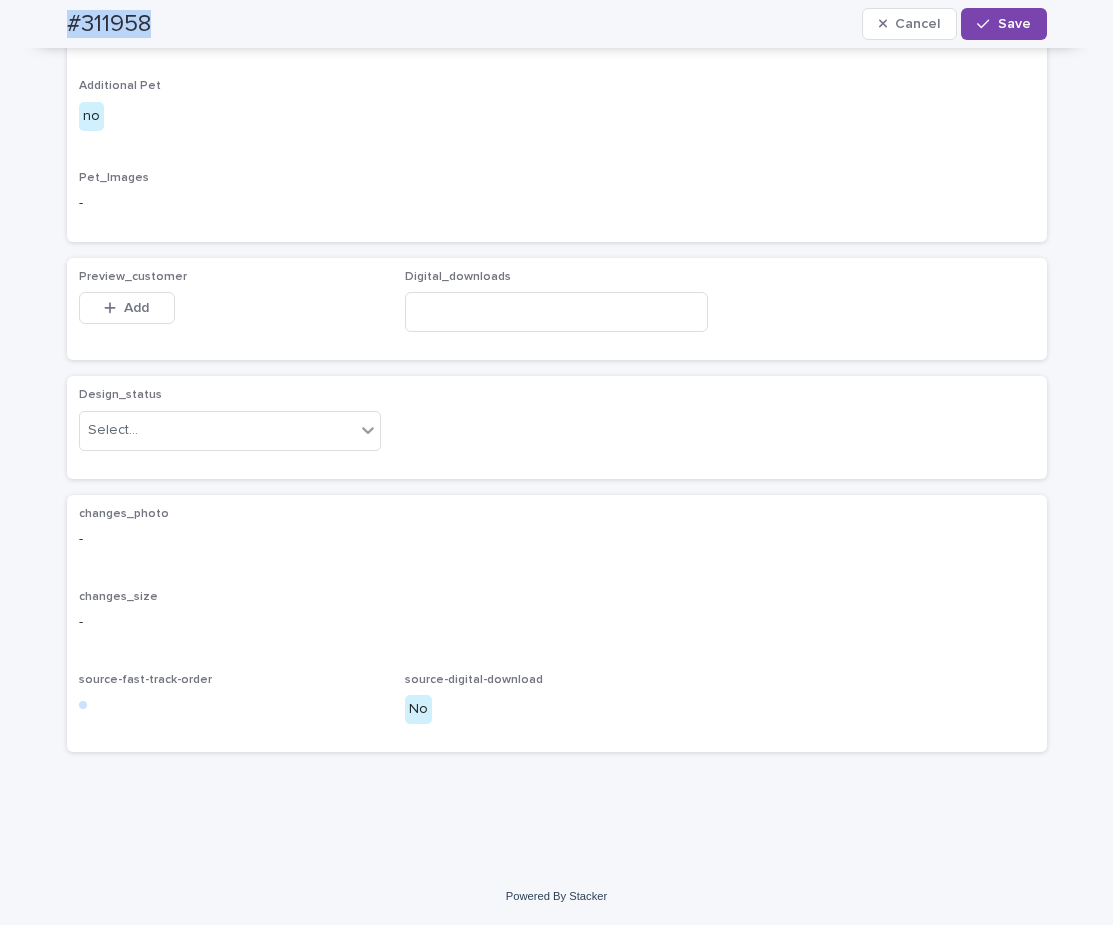 scroll, scrollTop: 1714, scrollLeft: 0, axis: vertical 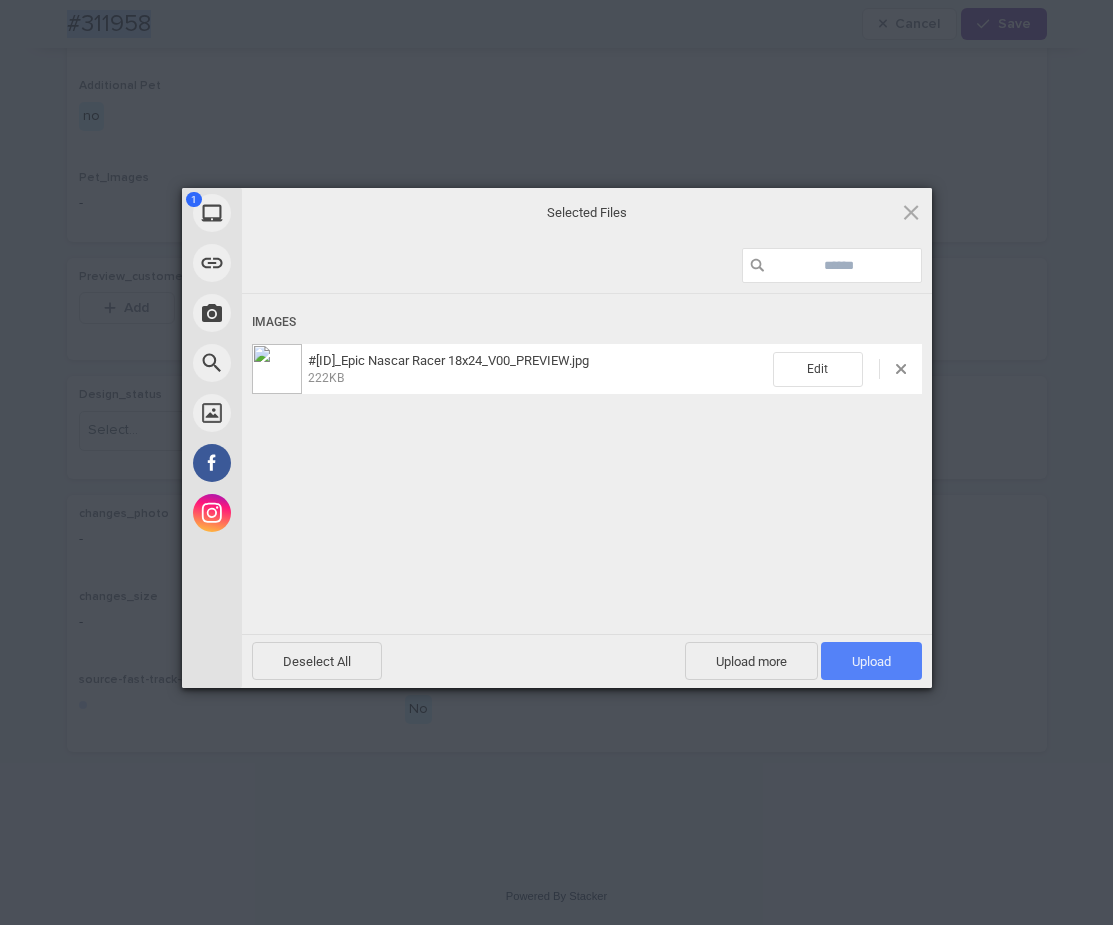 click on "Upload
1" at bounding box center [871, 661] 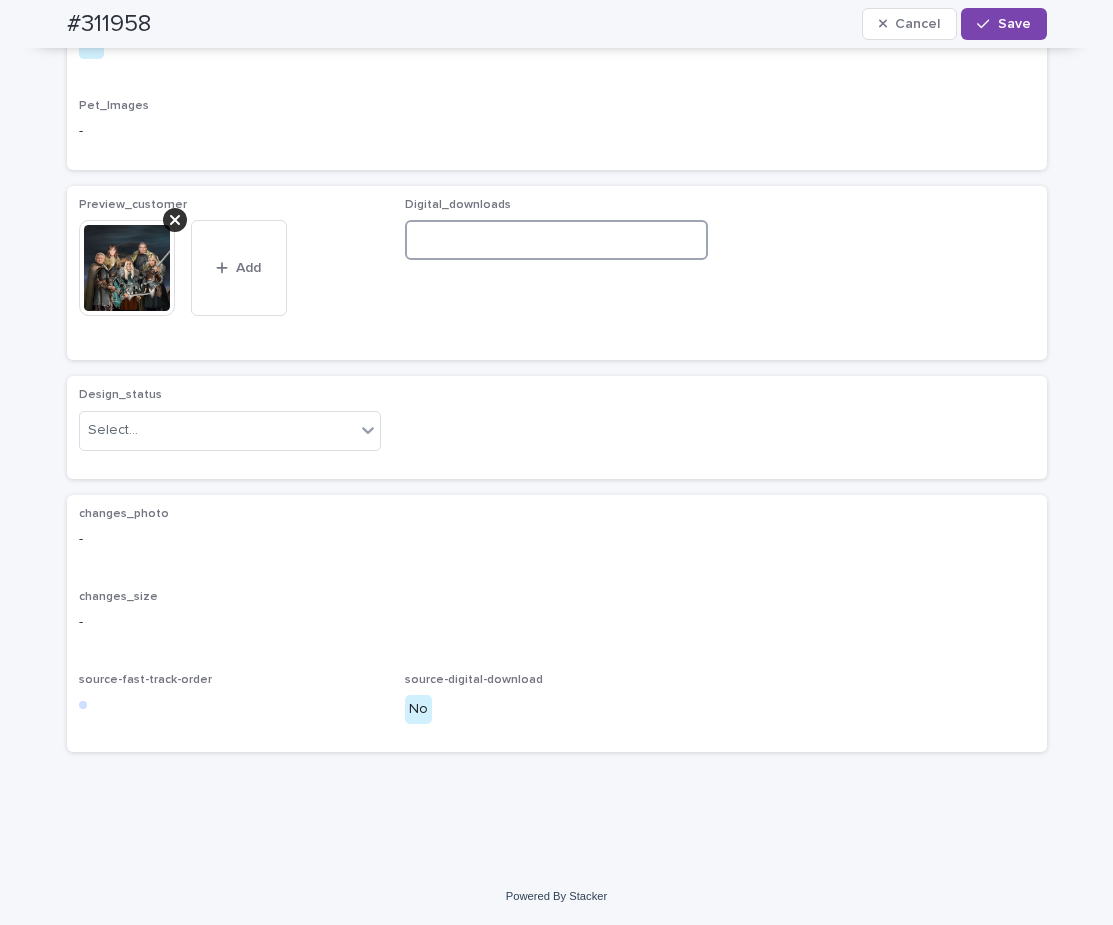 click at bounding box center [556, 240] 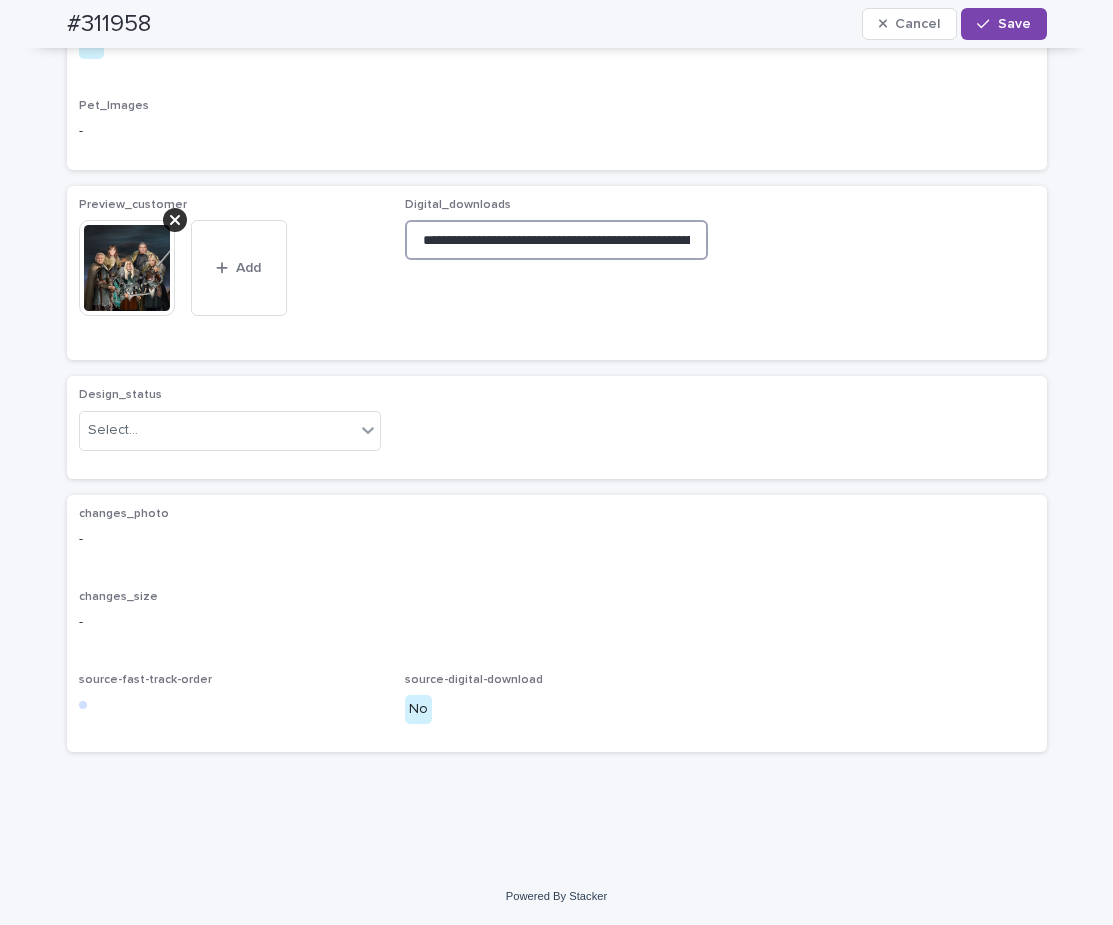 scroll, scrollTop: 0, scrollLeft: 310, axis: horizontal 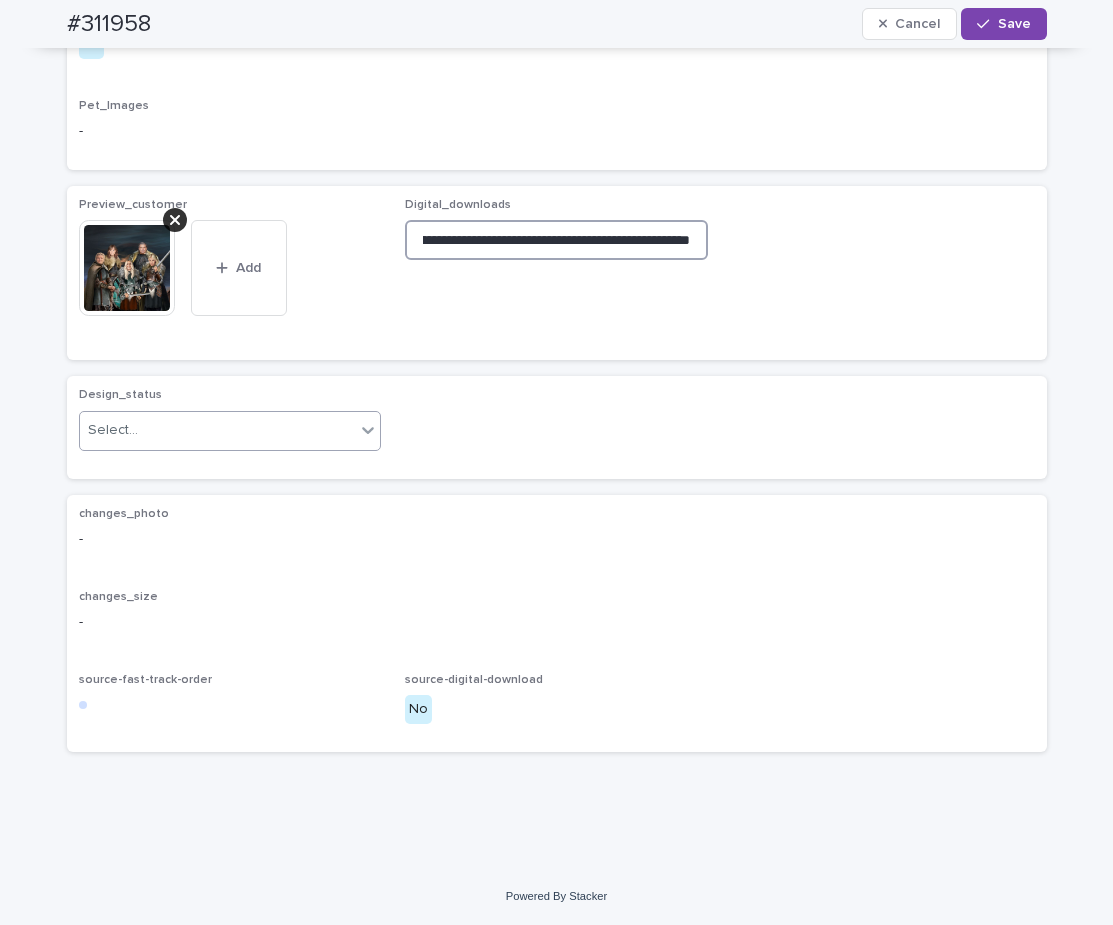 type on "**********" 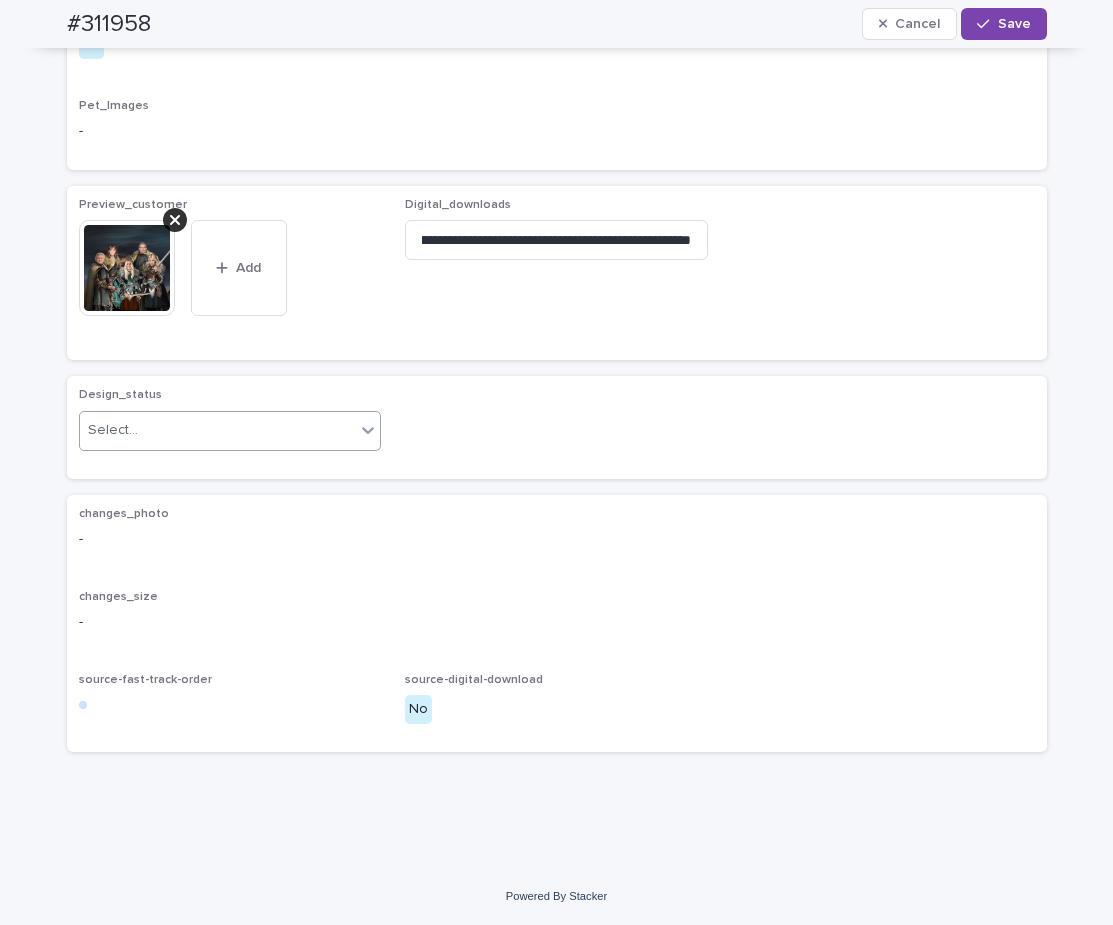 drag, startPoint x: 364, startPoint y: 504, endPoint x: 348, endPoint y: 522, distance: 24.083189 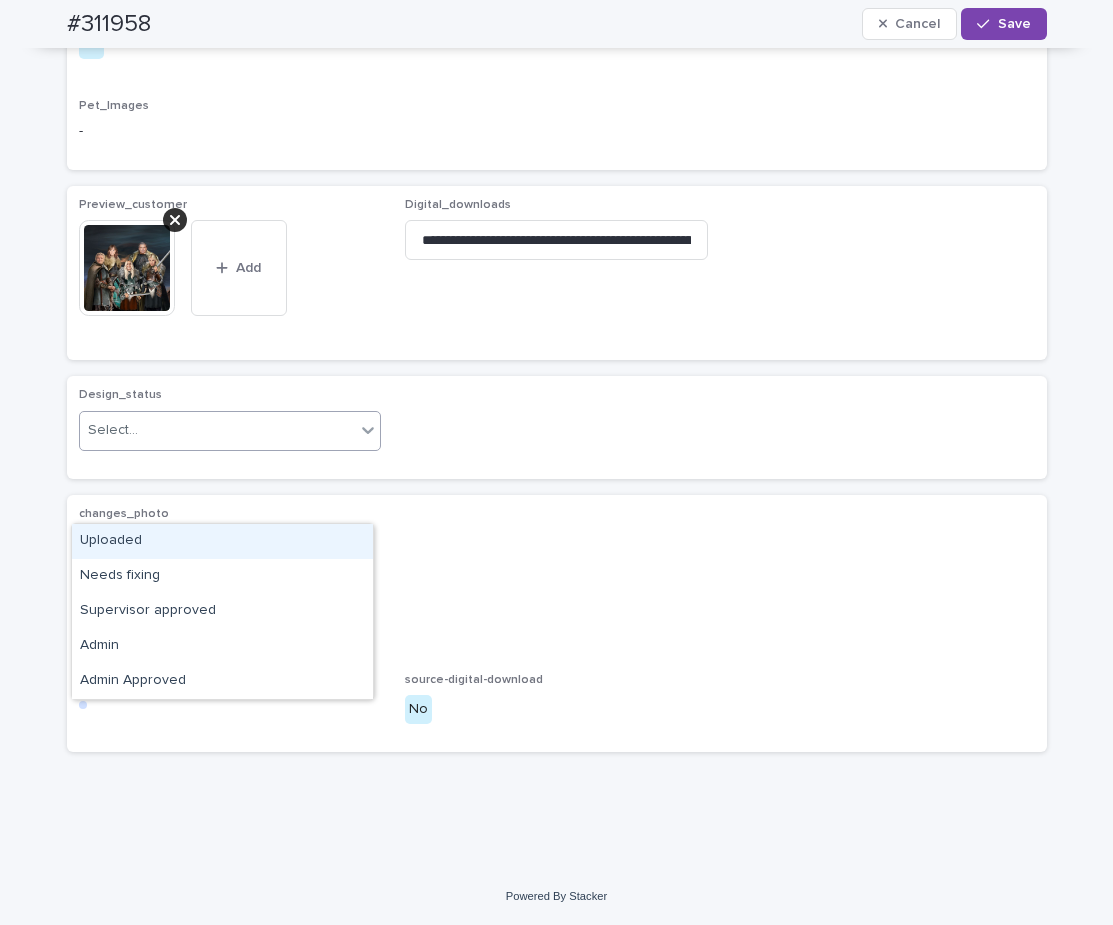 click on "Uploaded" at bounding box center [222, 541] 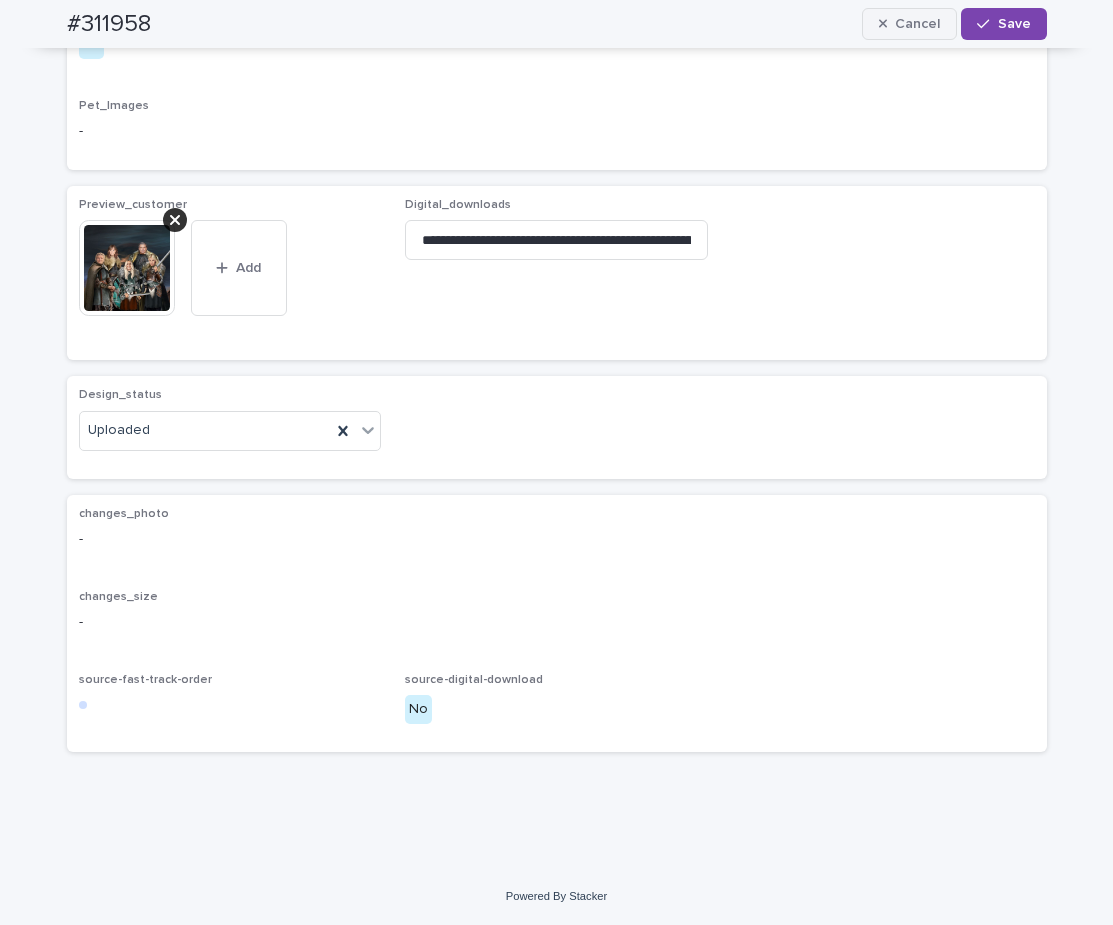 drag, startPoint x: 1007, startPoint y: 28, endPoint x: 935, endPoint y: 31, distance: 72.06247 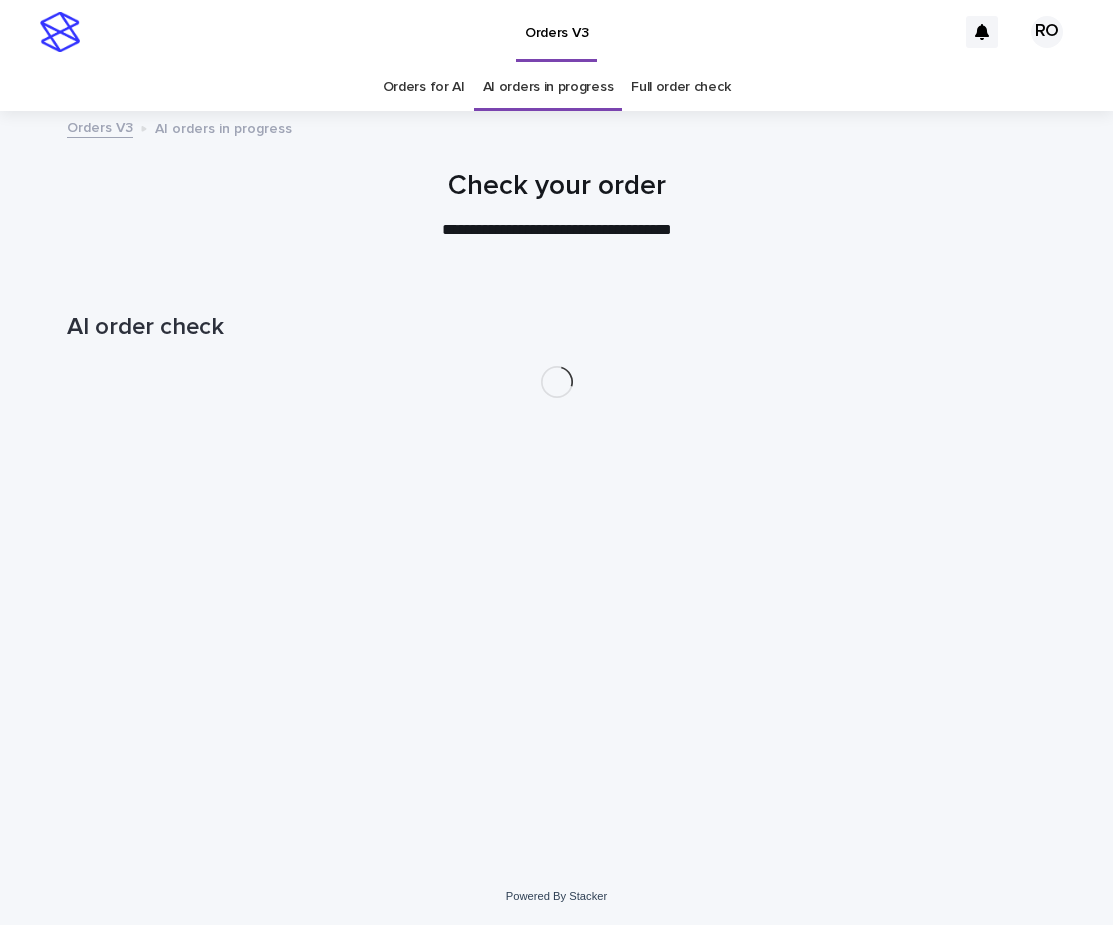 scroll, scrollTop: 0, scrollLeft: 0, axis: both 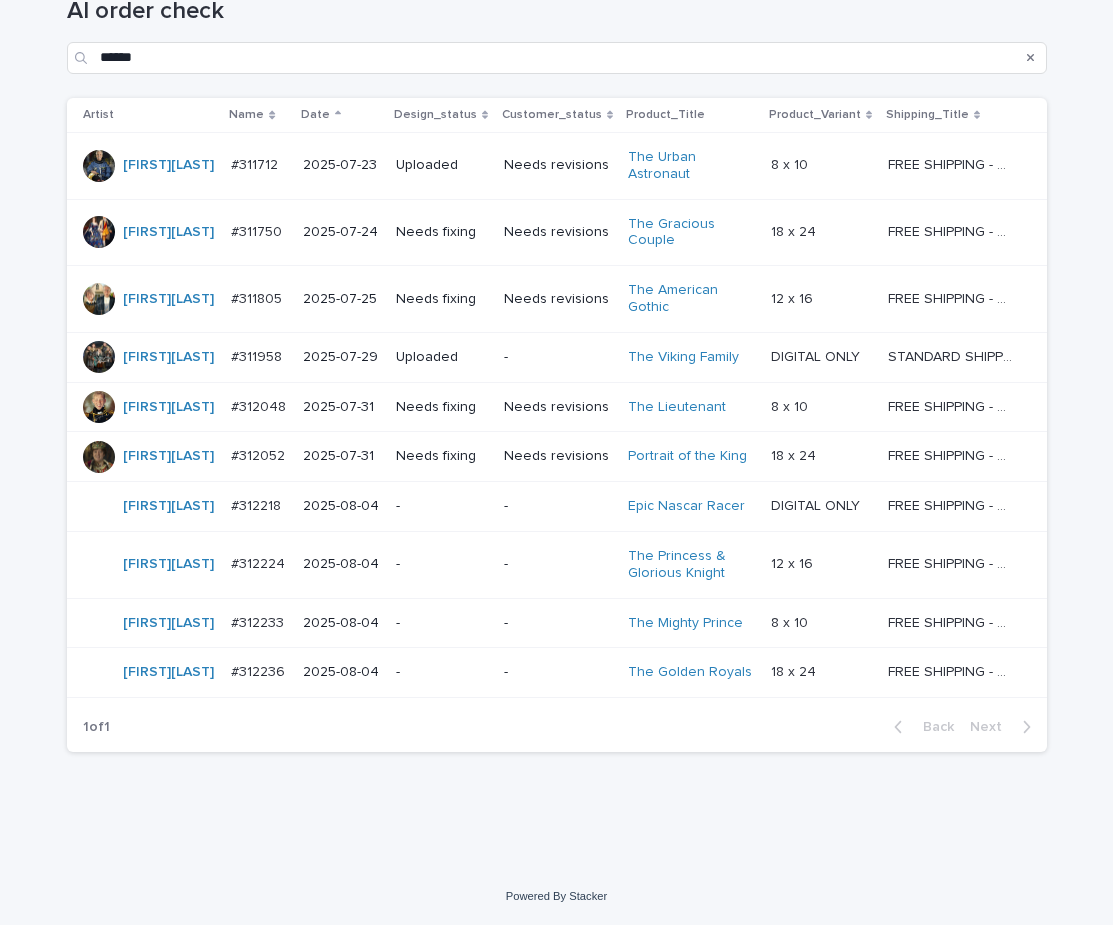 click on "-" at bounding box center (441, 506) 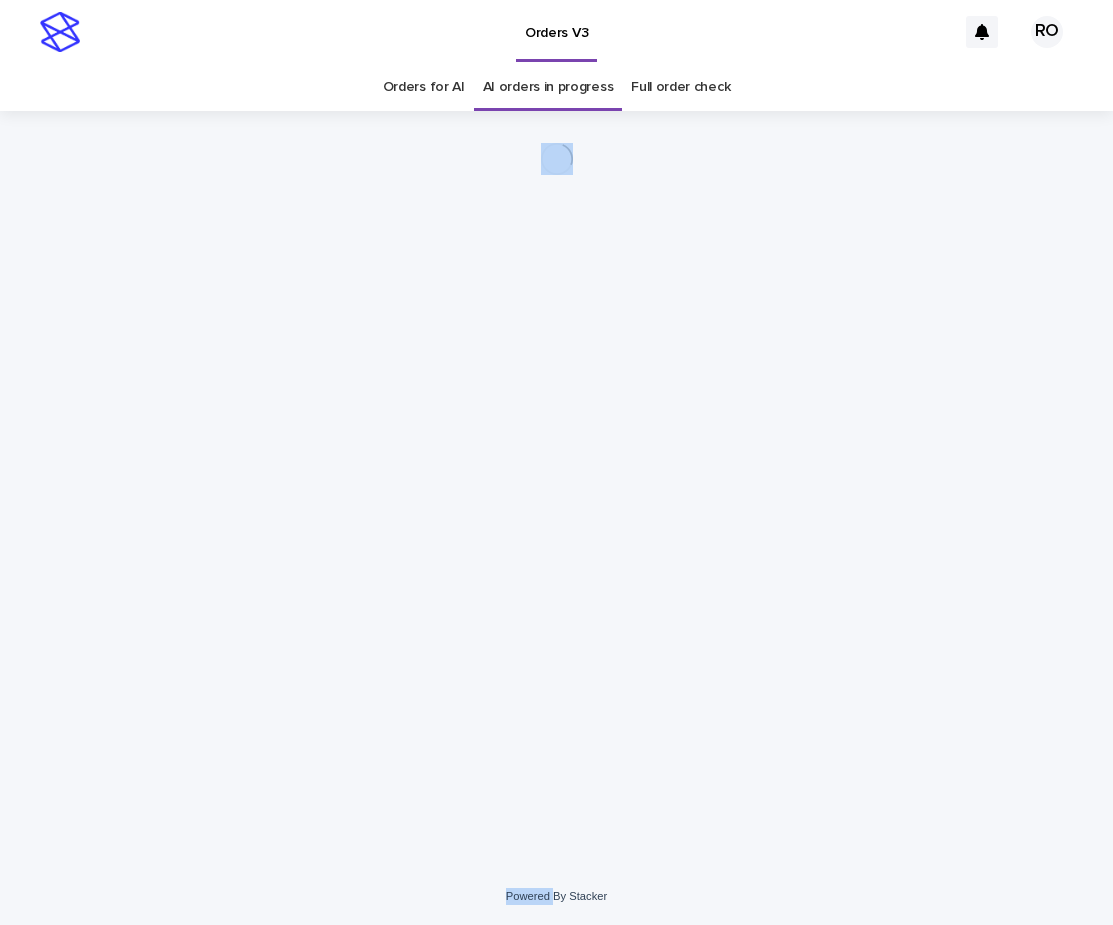 scroll, scrollTop: 0, scrollLeft: 0, axis: both 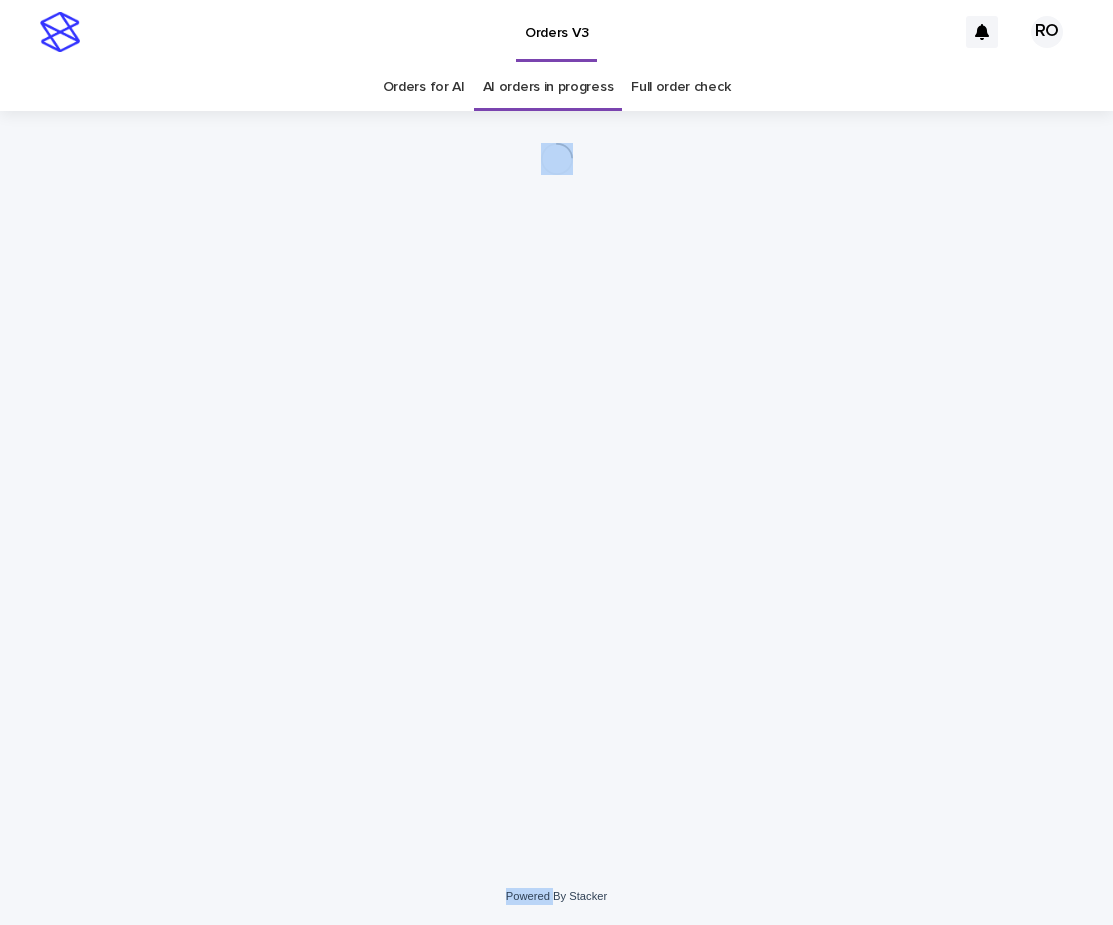 click on "Loading... Saving… Loading... Saving…" at bounding box center [557, 464] 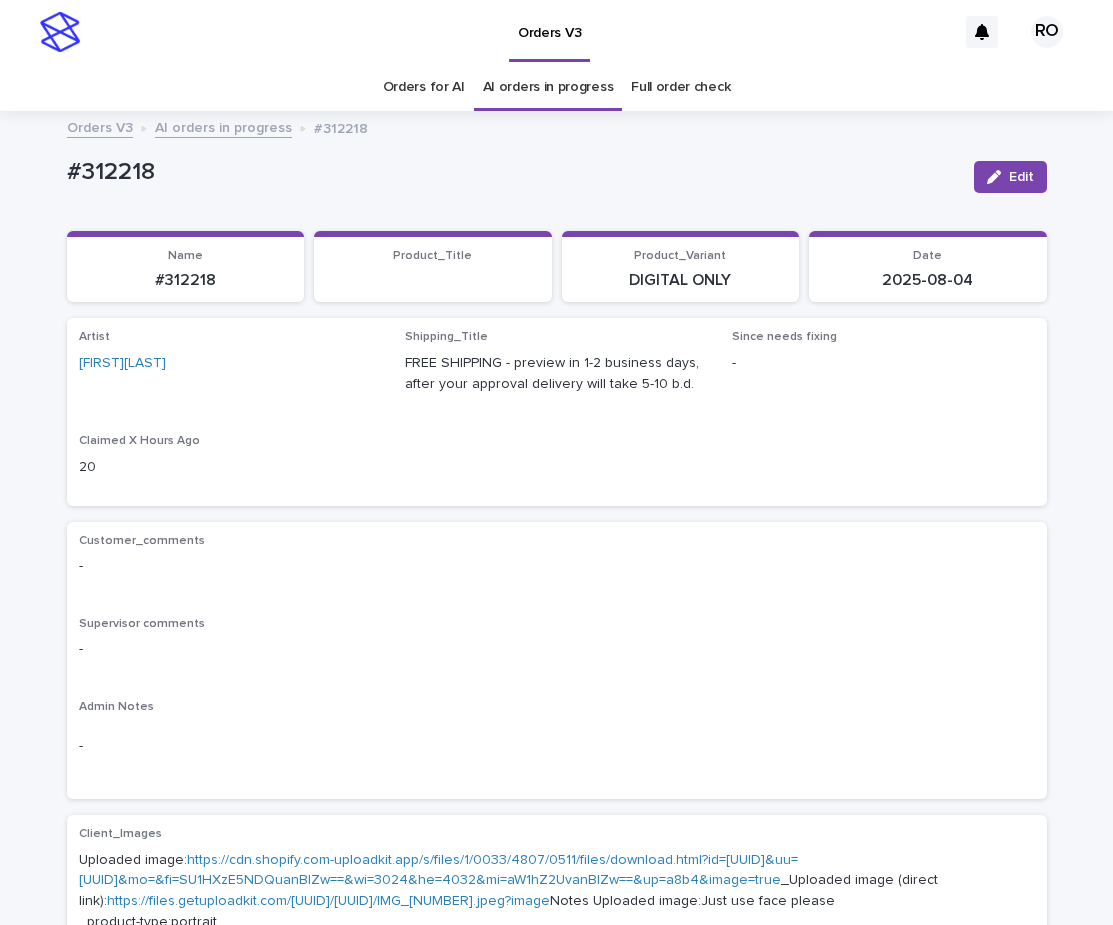 click on "Orders for AI AI orders in progress Full order check" at bounding box center (556, 87) 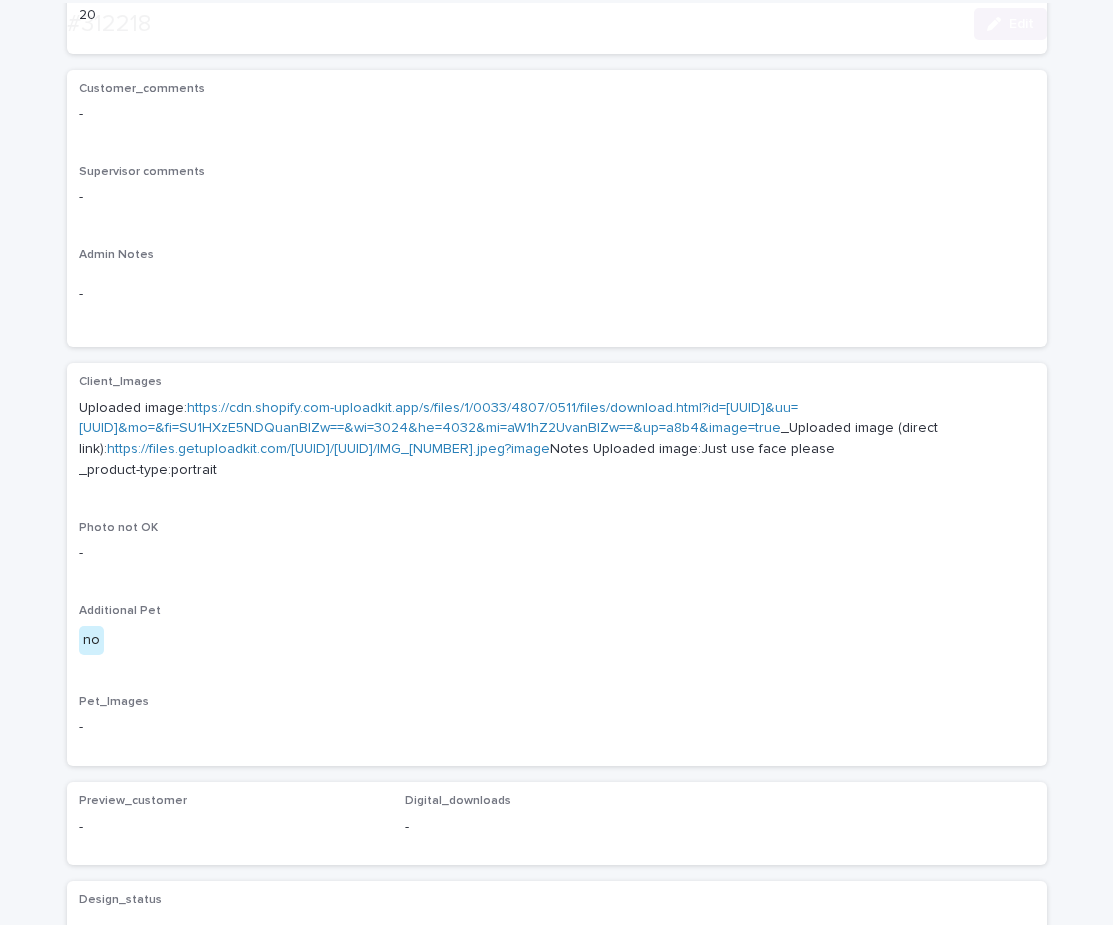 scroll, scrollTop: 450, scrollLeft: 0, axis: vertical 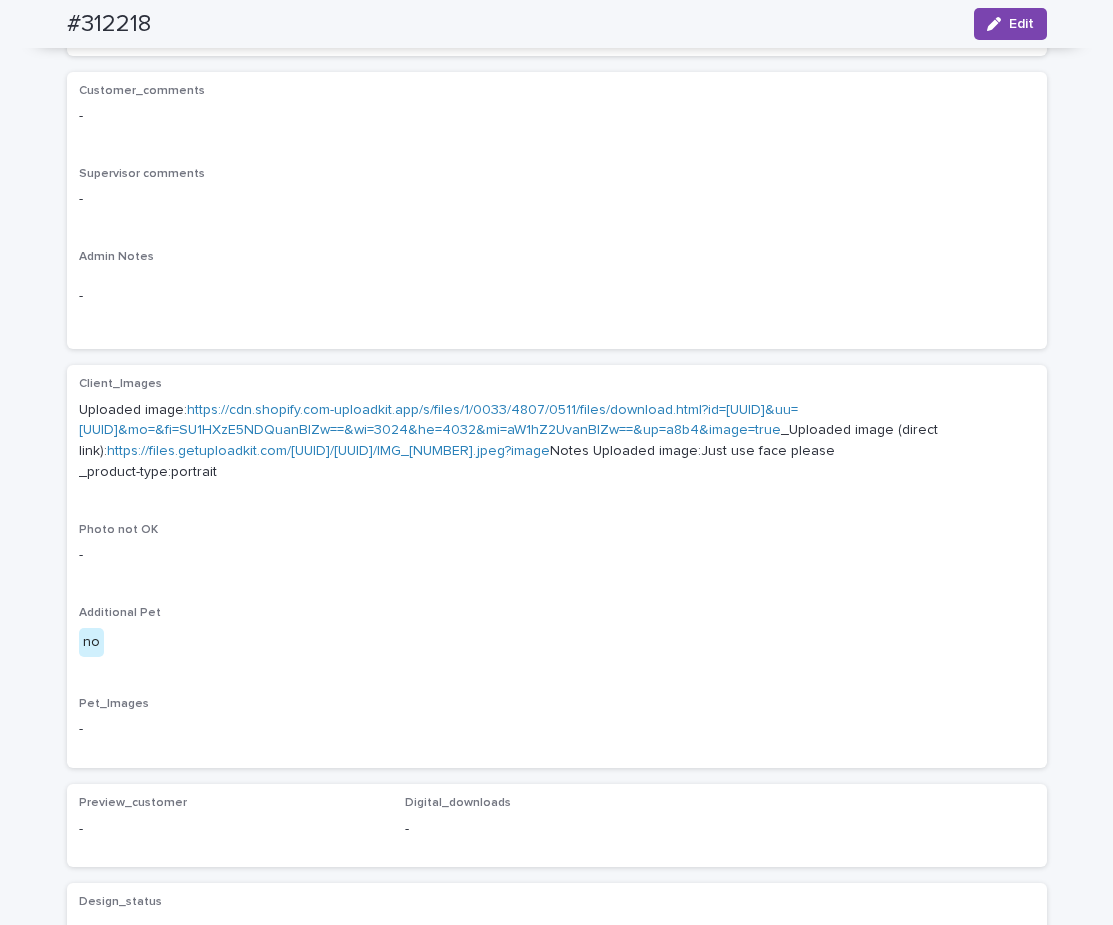 click on "https://cdn.shopify.com-uploadkit.app/s/files/1/0033/4807/0511/files/download.html?id=[UUID]&uu=[UUID]&mo=&fi=SU1HXzE5NDQuanBlZw==&wi=3024&he=4032&mi=aW1hZ2UvanBlZw==&up=a8b4&image=true" at bounding box center [438, 420] 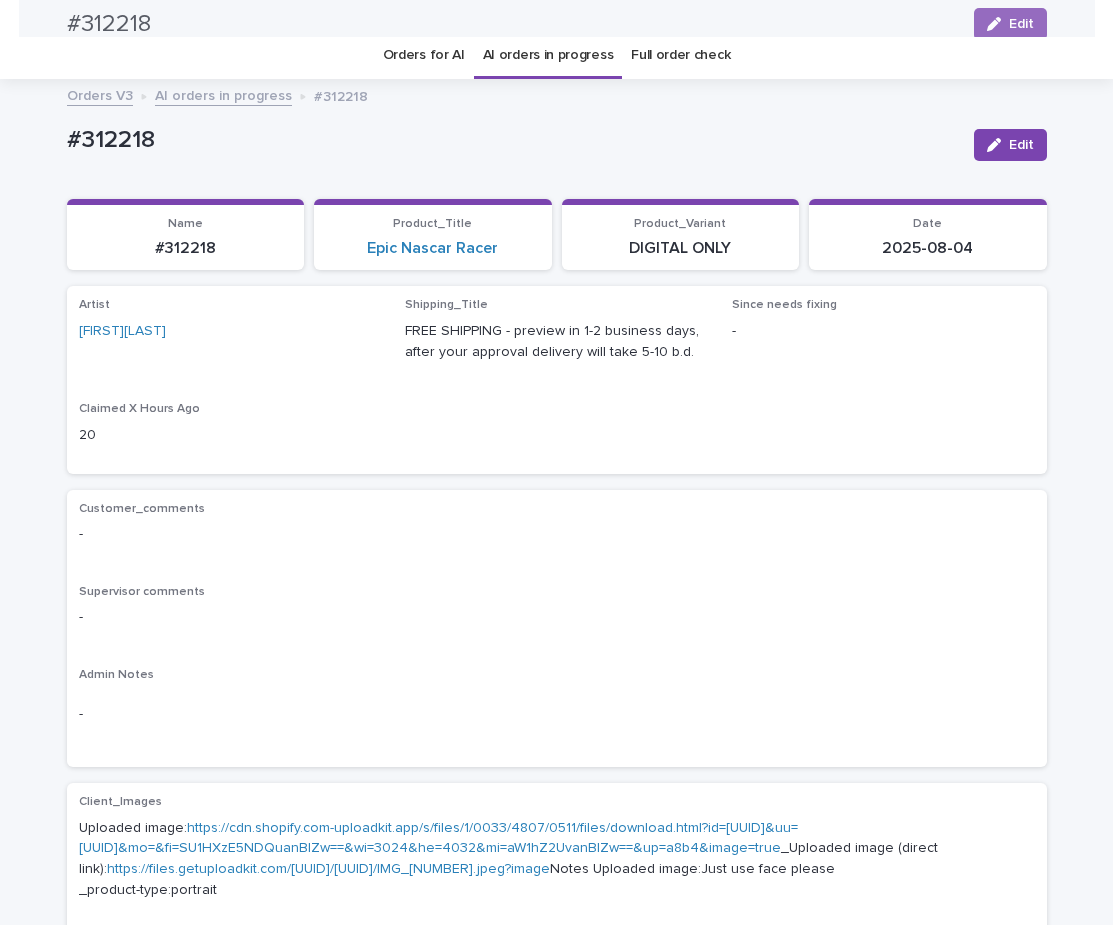 scroll, scrollTop: 35, scrollLeft: 0, axis: vertical 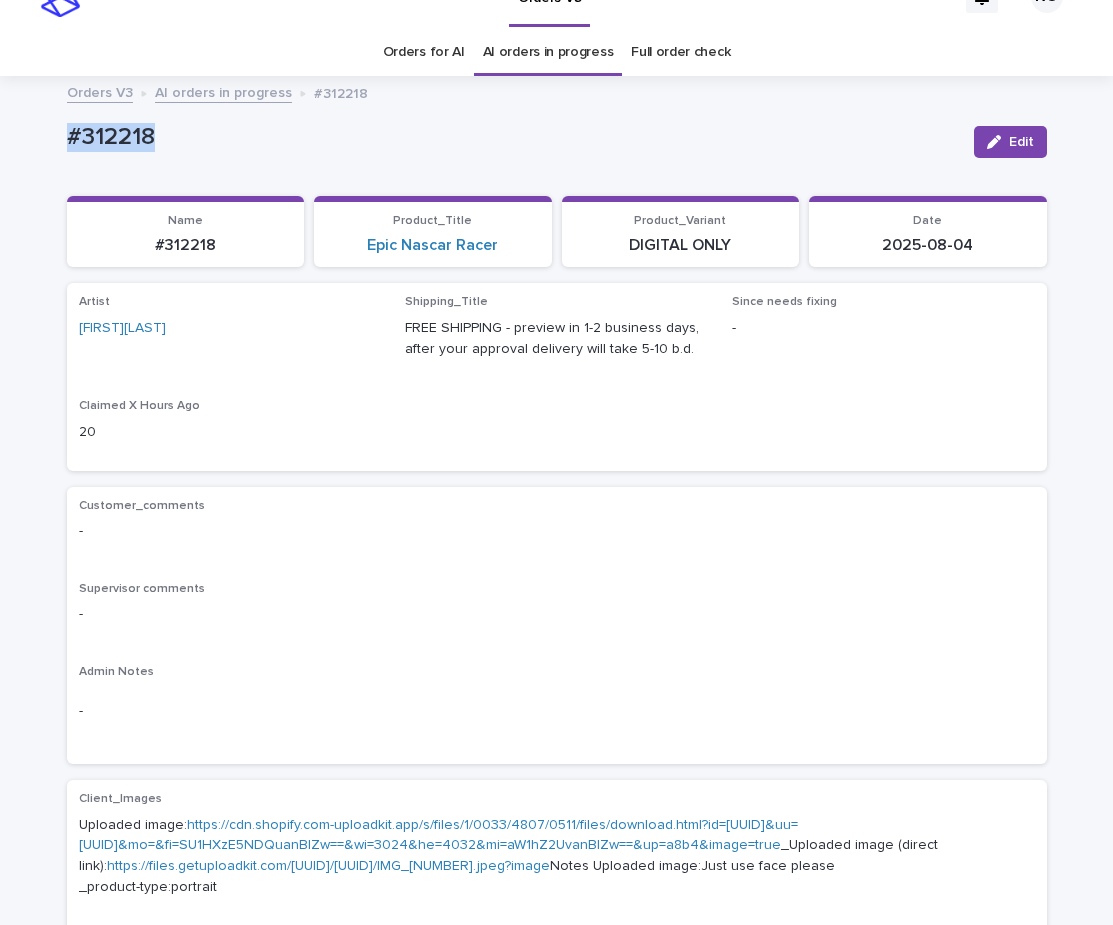 drag, startPoint x: 186, startPoint y: 138, endPoint x: 43, endPoint y: 110, distance: 145.71547 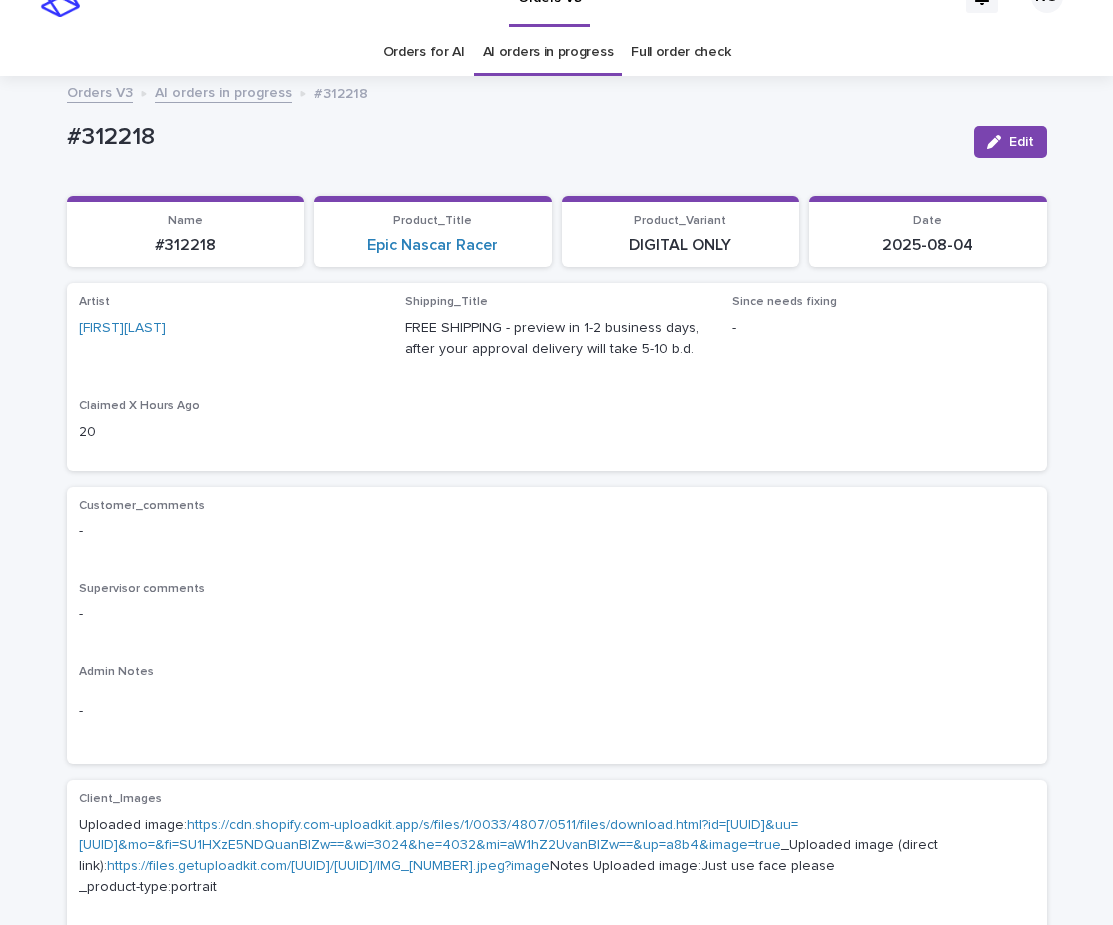 click on "https://cdn.shopify.com-uploadkit.app/s/files/1/0033/4807/0511/files/download.html?id=[UUID]&uu=[UUID]&mo=&fi=SU1HXzE5NDQuanBlZw==&wi=3024&he=4032&mi=aW1hZ2UvanBlZw==&up=a8b4&image=true" at bounding box center (438, 835) 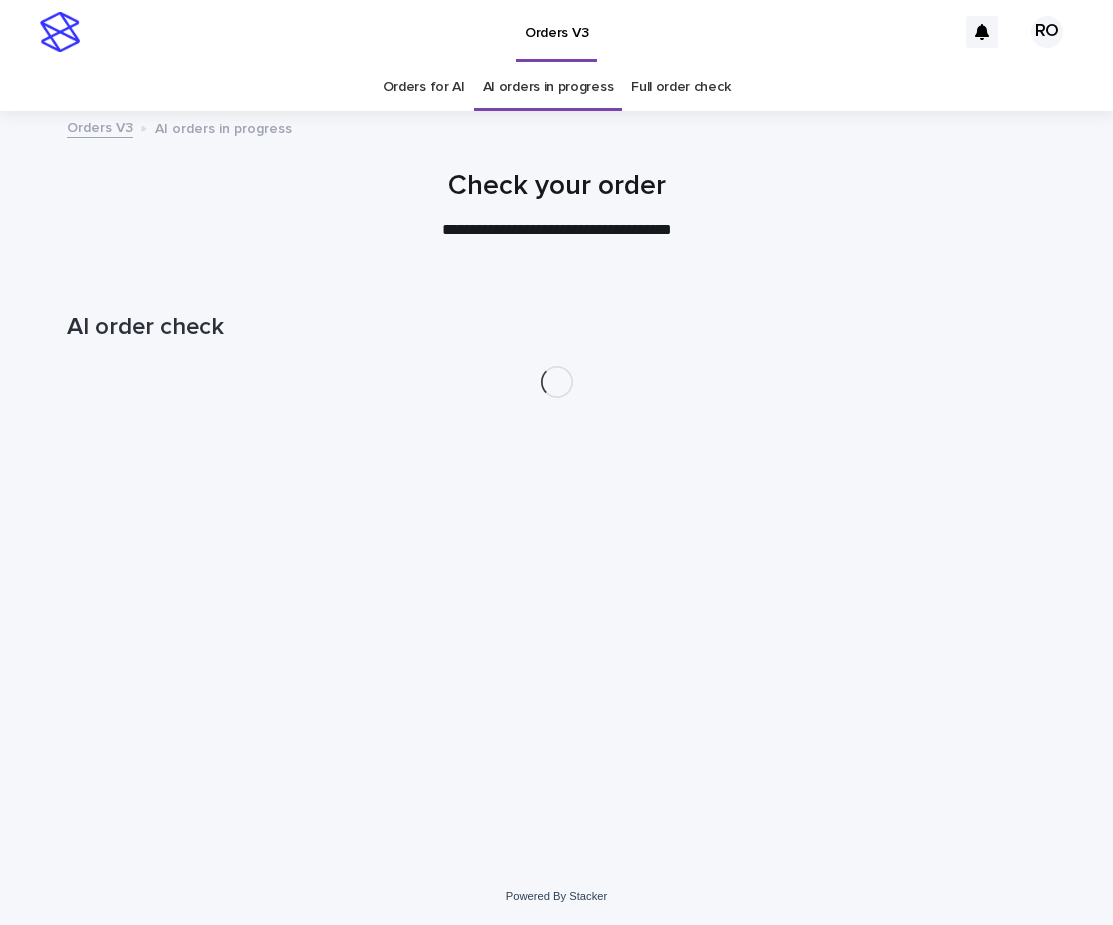 scroll, scrollTop: 0, scrollLeft: 0, axis: both 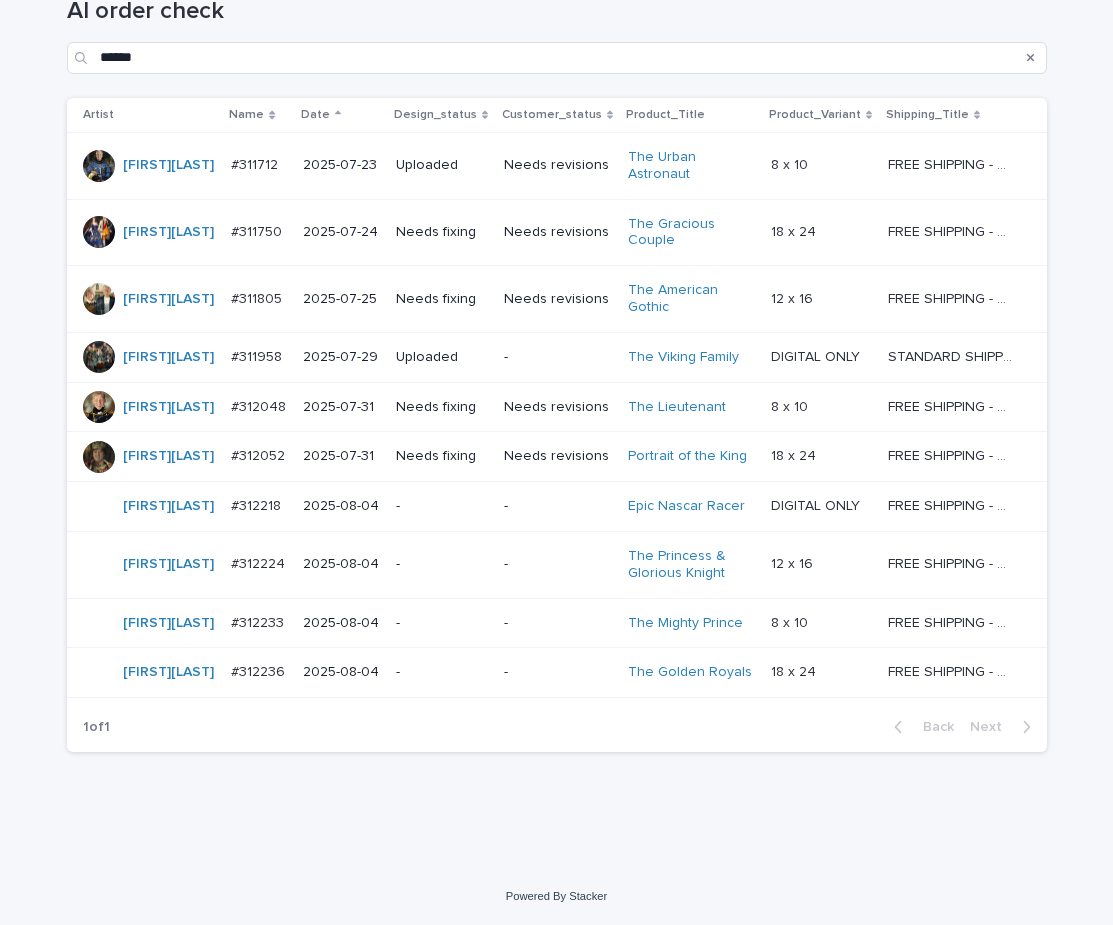 click on "-" at bounding box center (441, 564) 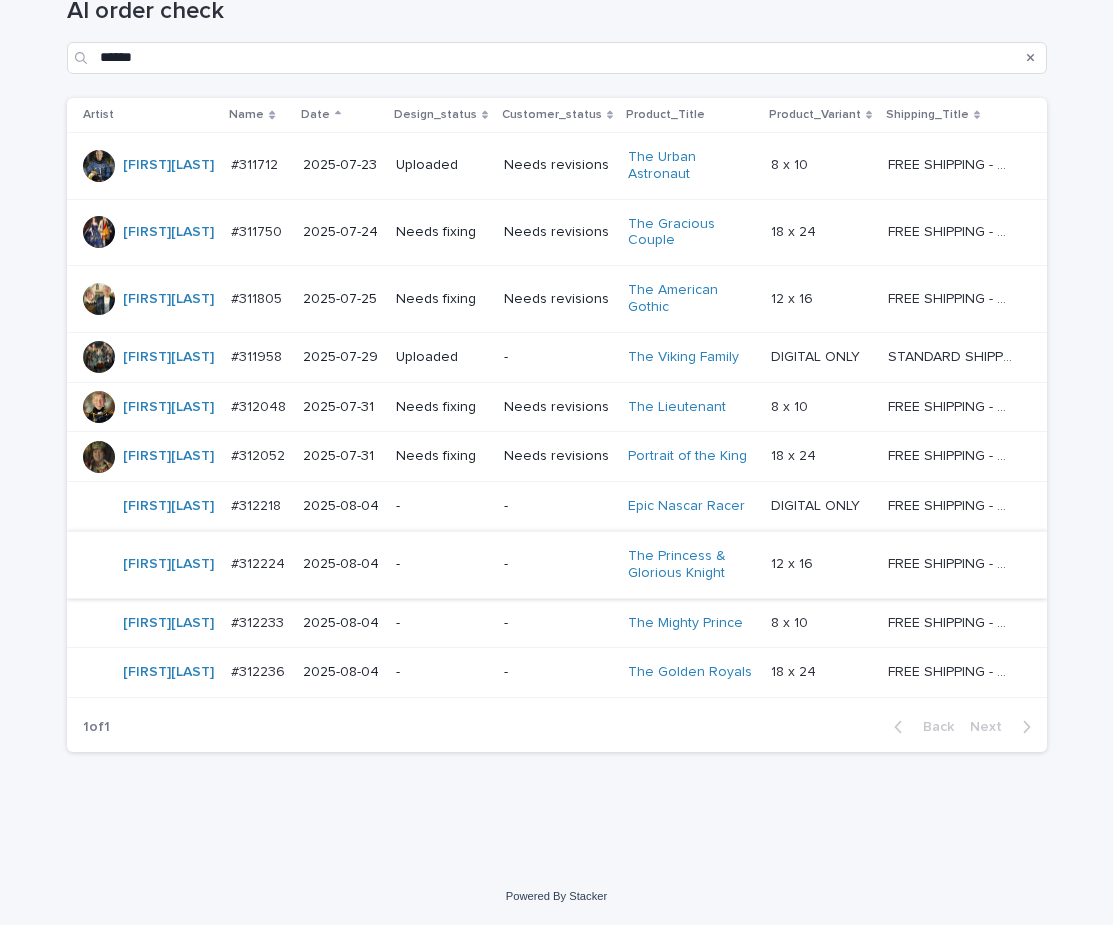 scroll, scrollTop: 0, scrollLeft: 0, axis: both 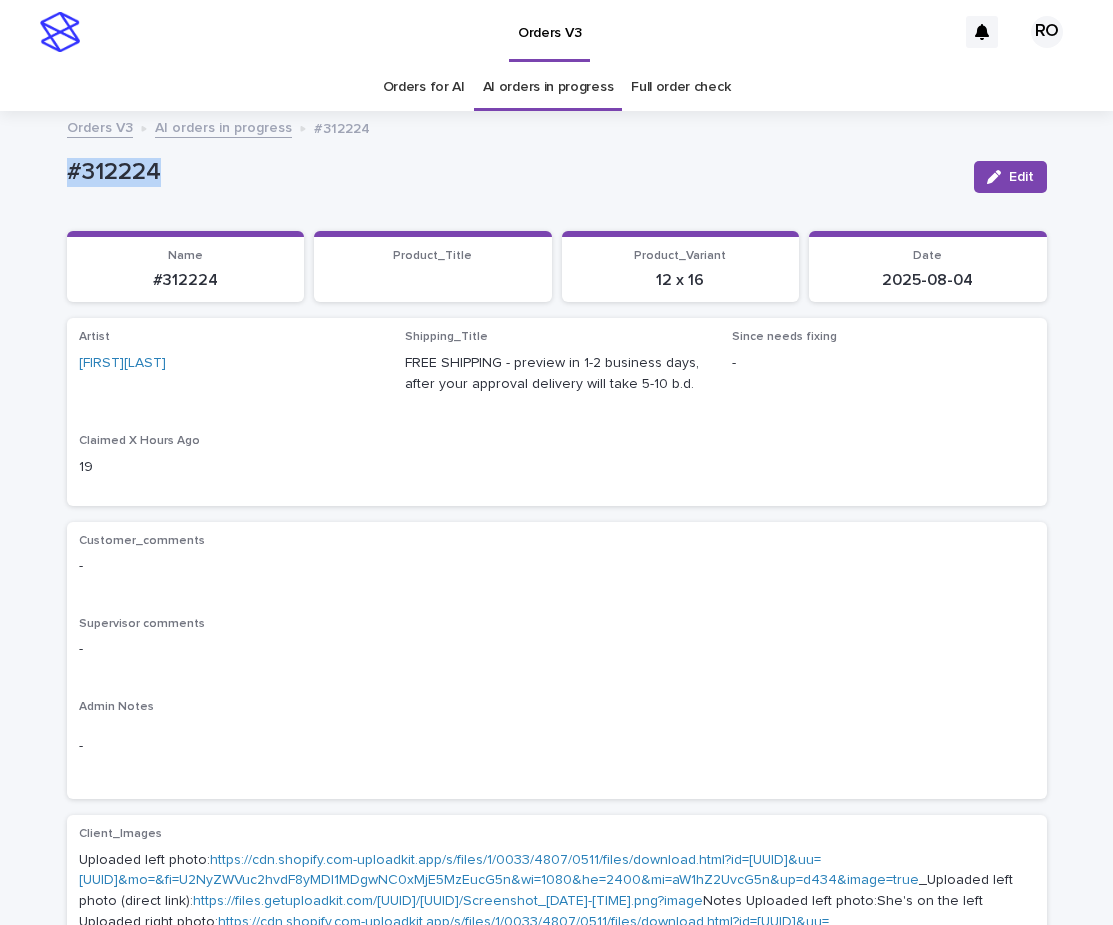 drag, startPoint x: 116, startPoint y: 170, endPoint x: 19, endPoint y: 178, distance: 97.32934 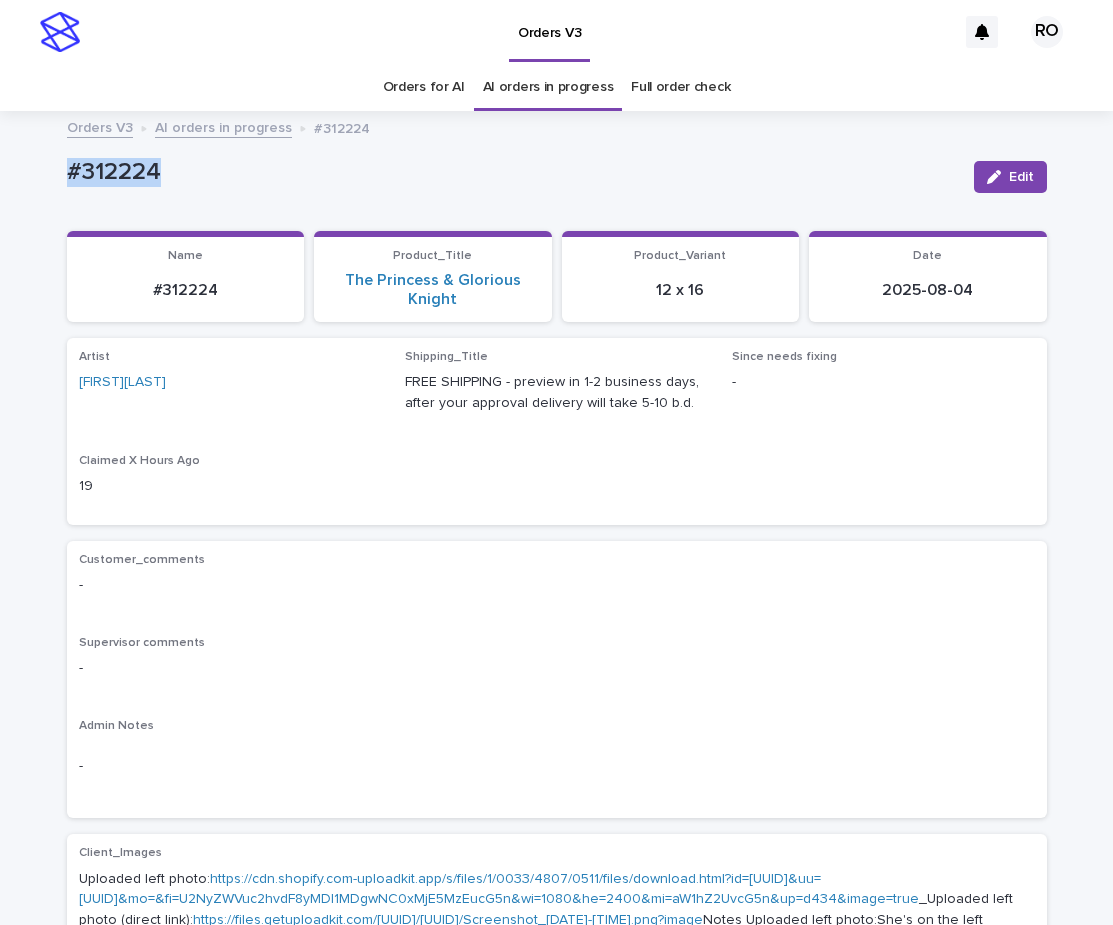 copy on "#312224" 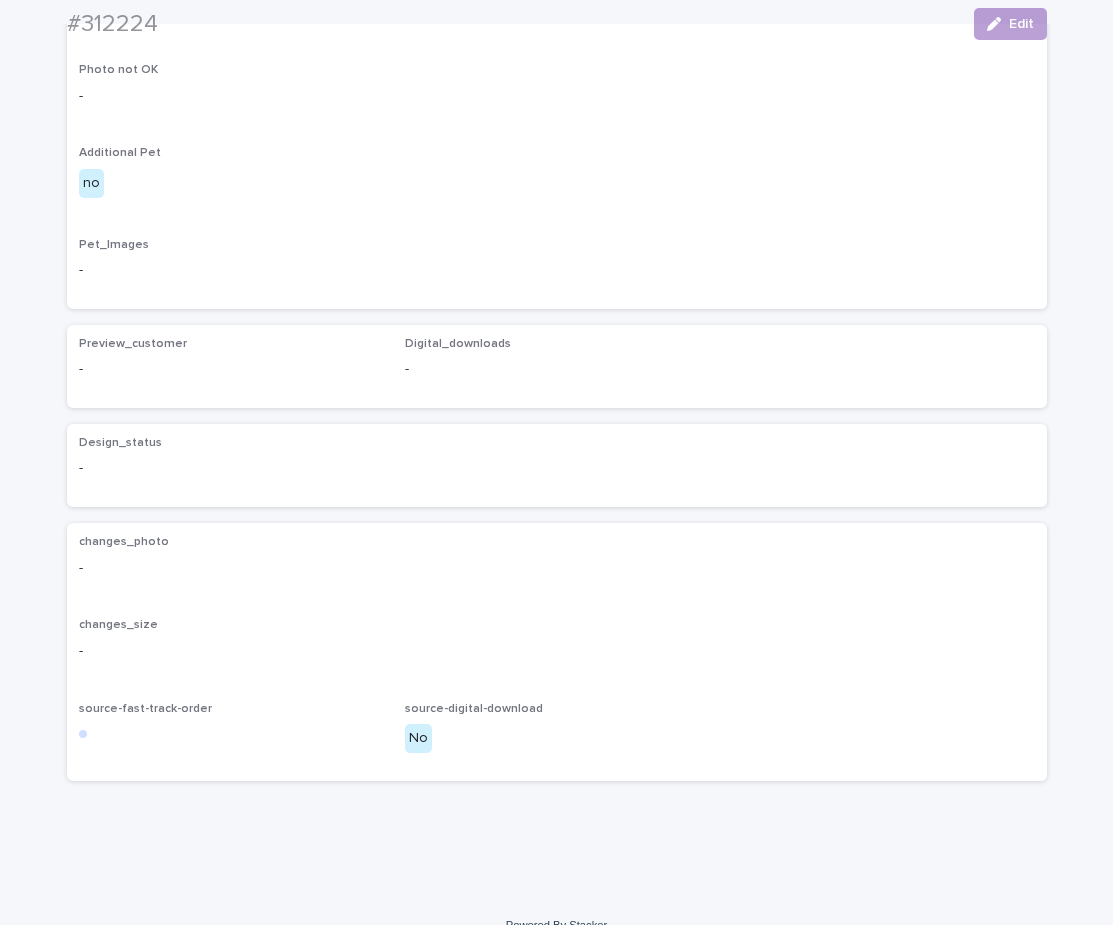 scroll, scrollTop: 1144, scrollLeft: 0, axis: vertical 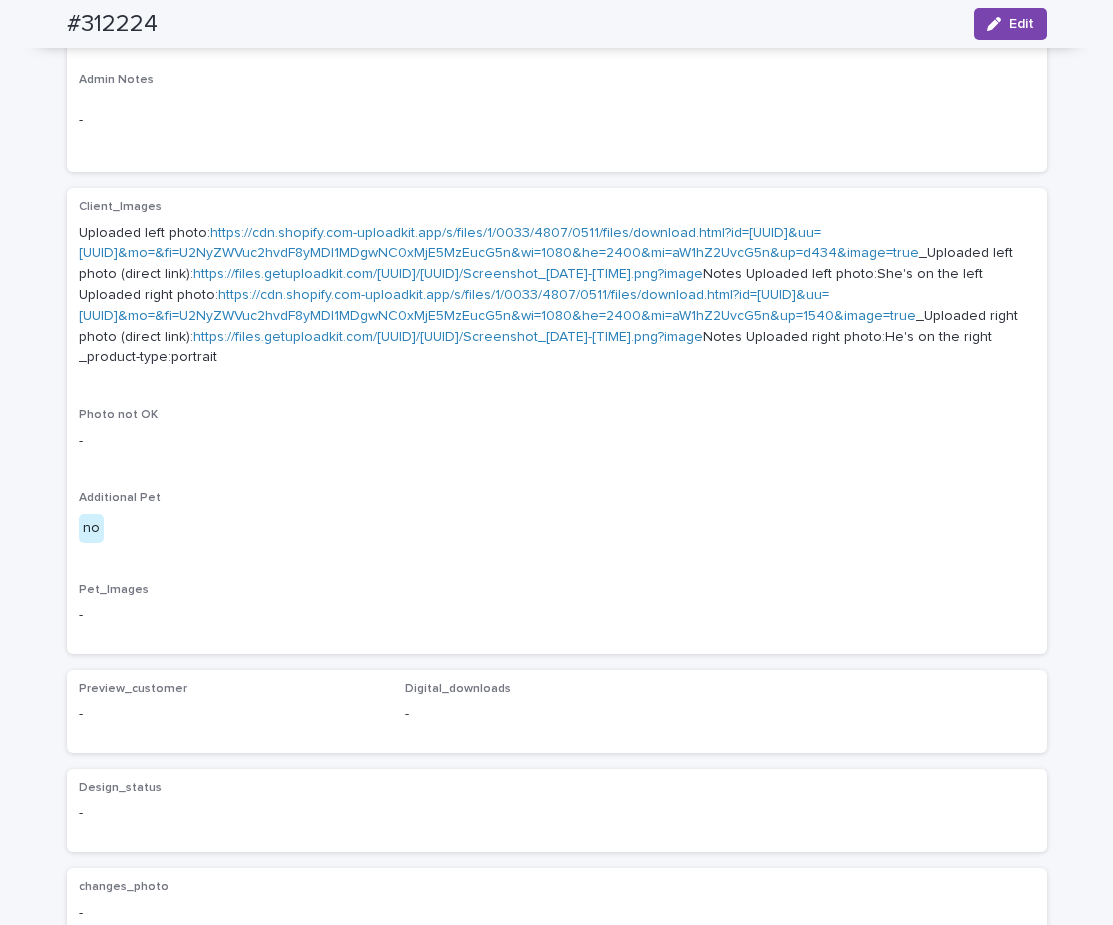 click on "https://cdn.shopify.com-uploadkit.app/s/files/1/0033/4807/0511/files/download.html?id=[UUID]&uu=[UUID]&mo=&fi=U2NyZWVuc2hvdF8yMDI1MDgwNC0xMjE5MzEucG5n&wi=1080&he=2400&mi=aW1hZ2UvcG5n&up=d434&image=true" at bounding box center [499, 243] 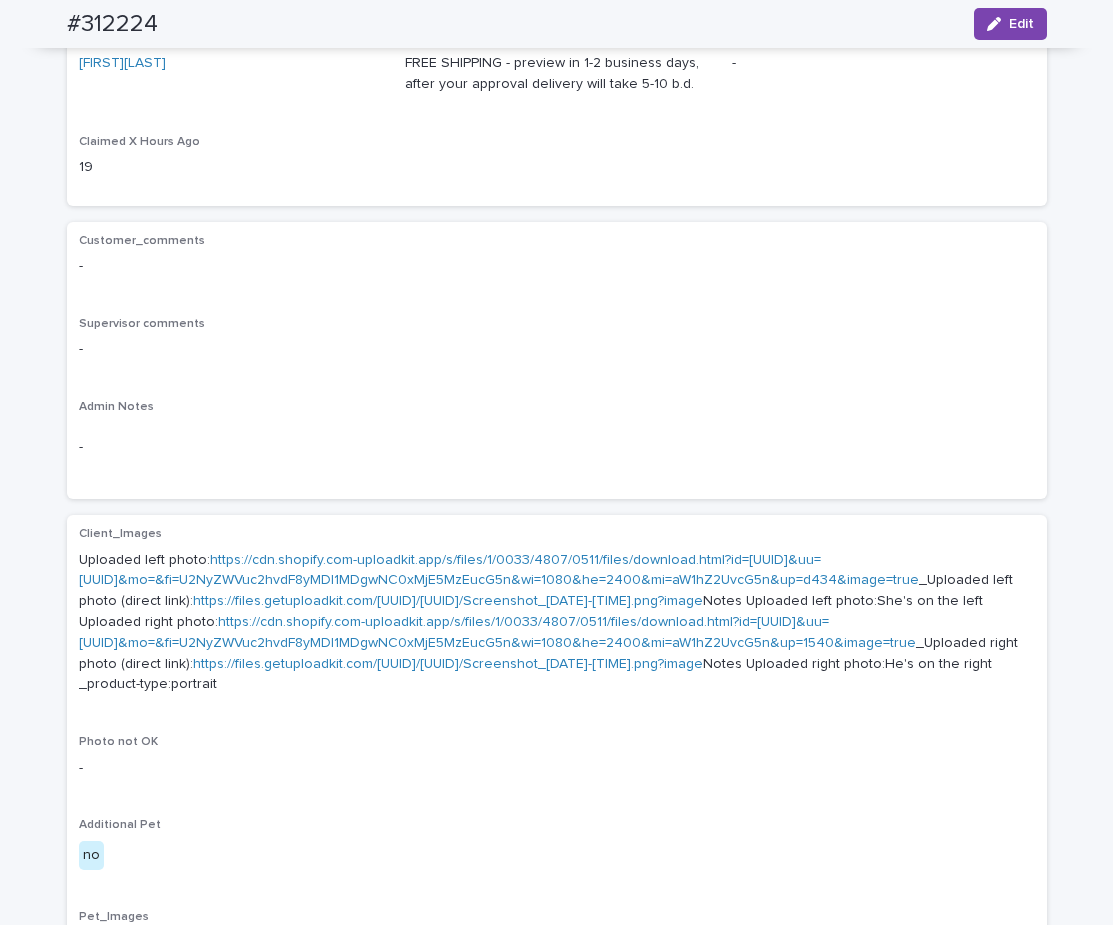 scroll, scrollTop: 114, scrollLeft: 0, axis: vertical 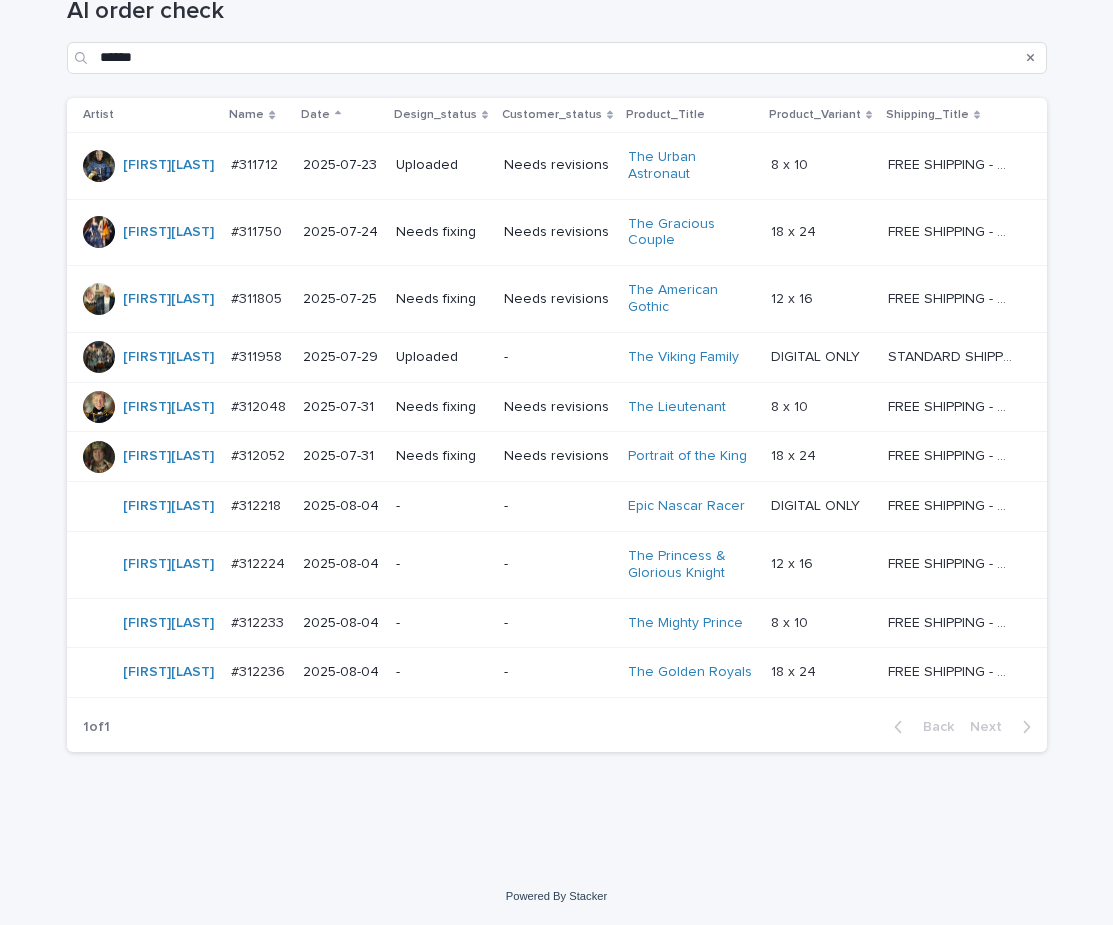 click on "-" at bounding box center [558, 564] 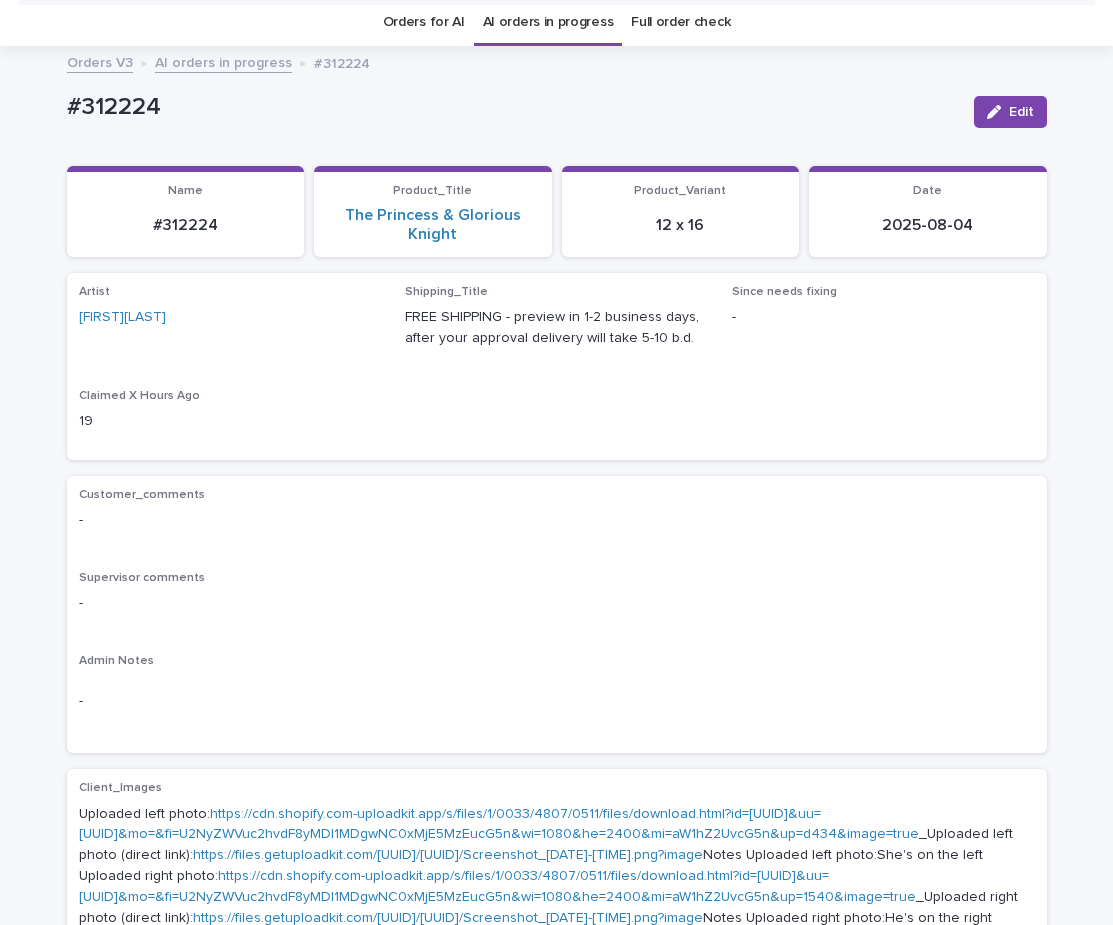 scroll, scrollTop: 64, scrollLeft: 0, axis: vertical 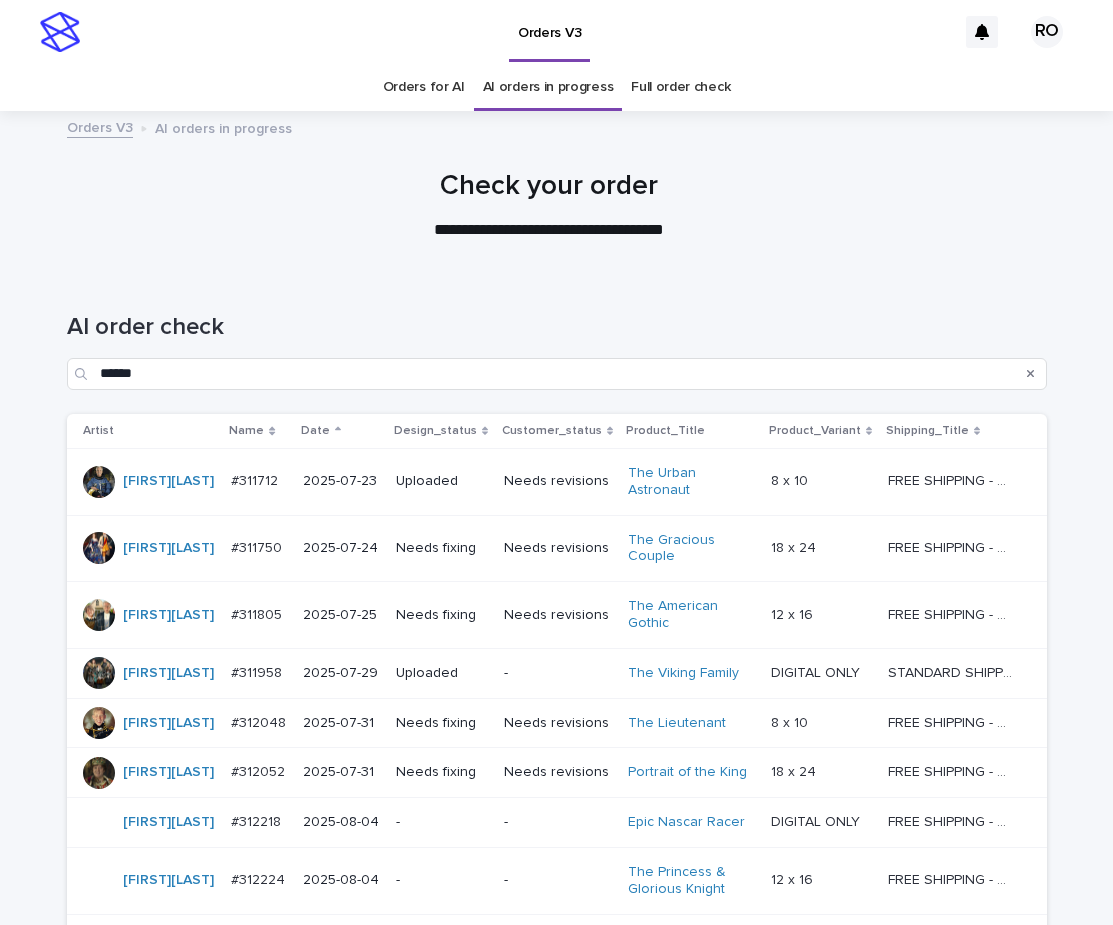 click on "-" at bounding box center [441, 822] 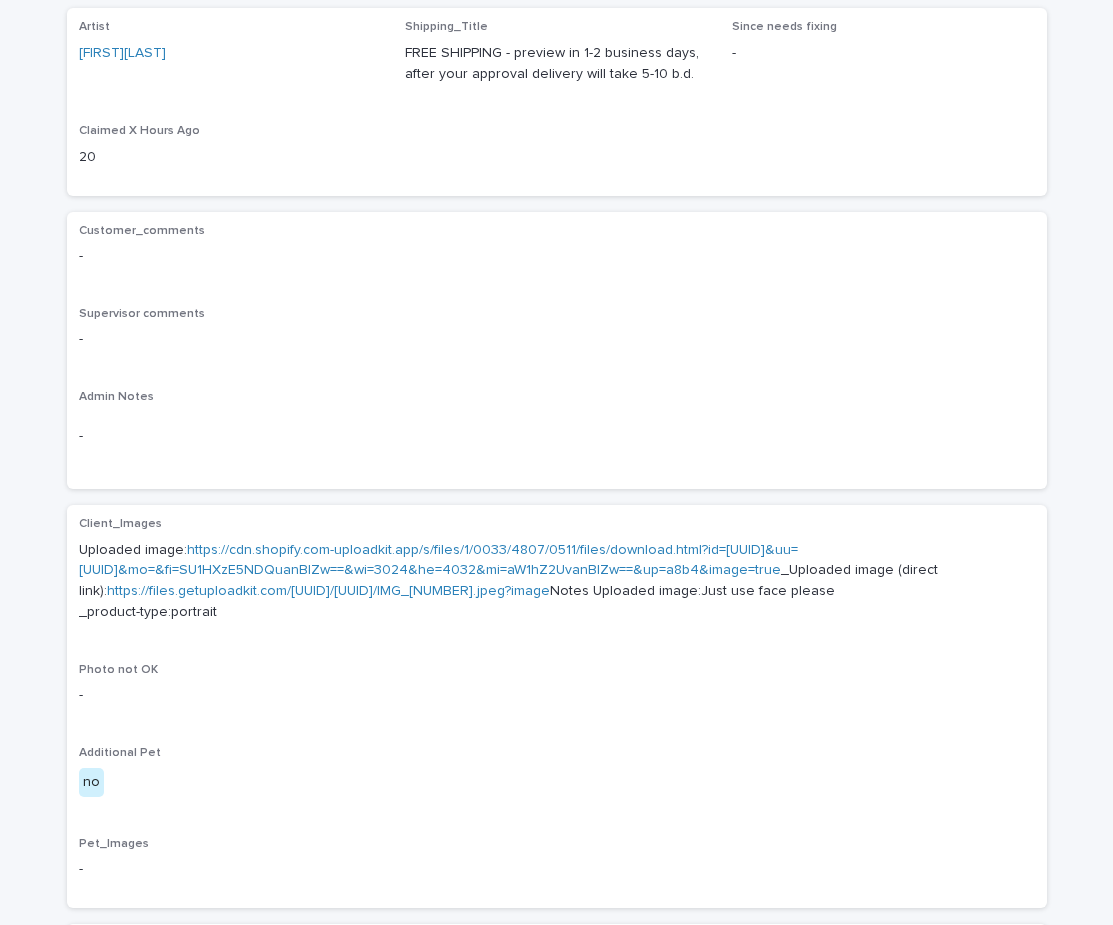 scroll, scrollTop: 338, scrollLeft: 0, axis: vertical 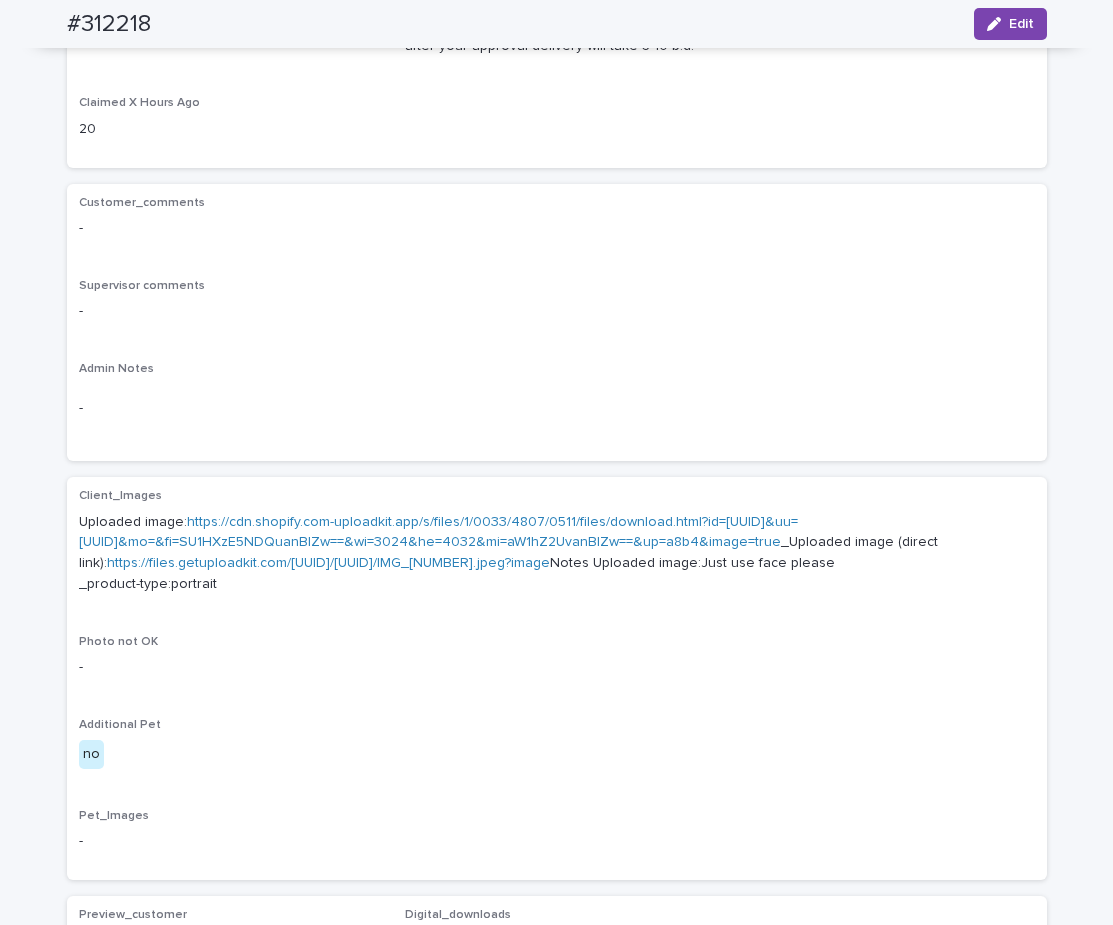 click on "https://cdn.shopify.com-uploadkit.app/s/files/1/0033/4807/0511/files/download.html?id=[UUID]&uu=[UUID]&mo=&fi=SU1HXzE5NDQuanBlZw==&wi=3024&he=4032&mi=aW1hZ2UvanBlZw==&up=a8b4&image=true" at bounding box center [438, 532] 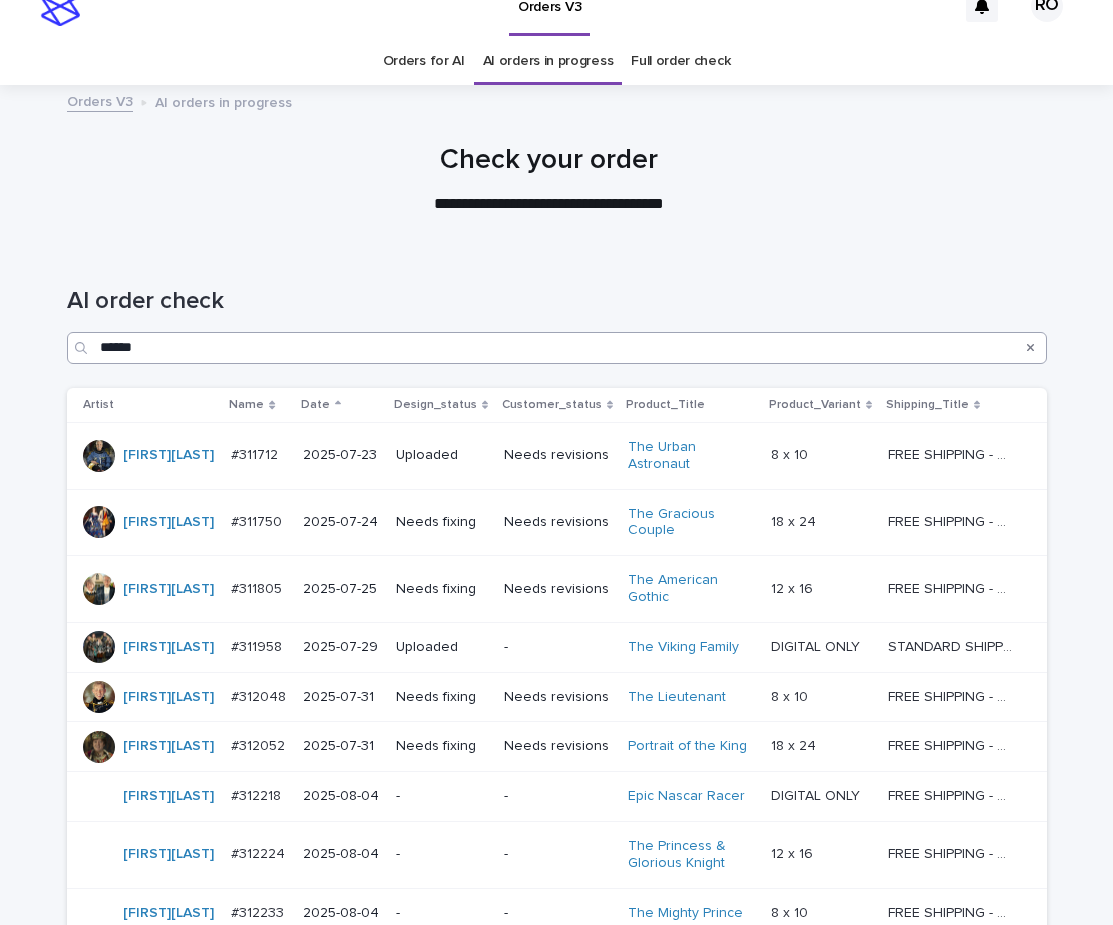 scroll, scrollTop: 64, scrollLeft: 0, axis: vertical 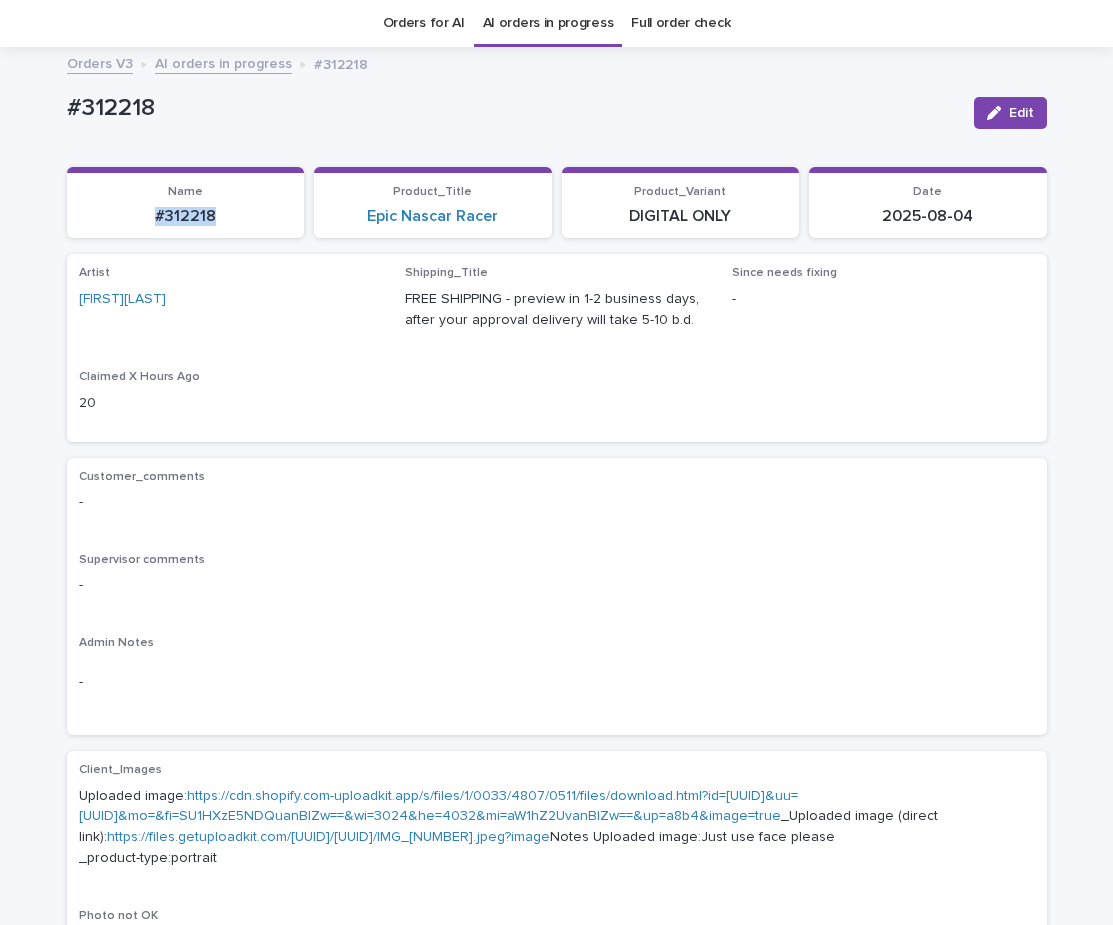 drag, startPoint x: 240, startPoint y: 239, endPoint x: 110, endPoint y: 243, distance: 130.06152 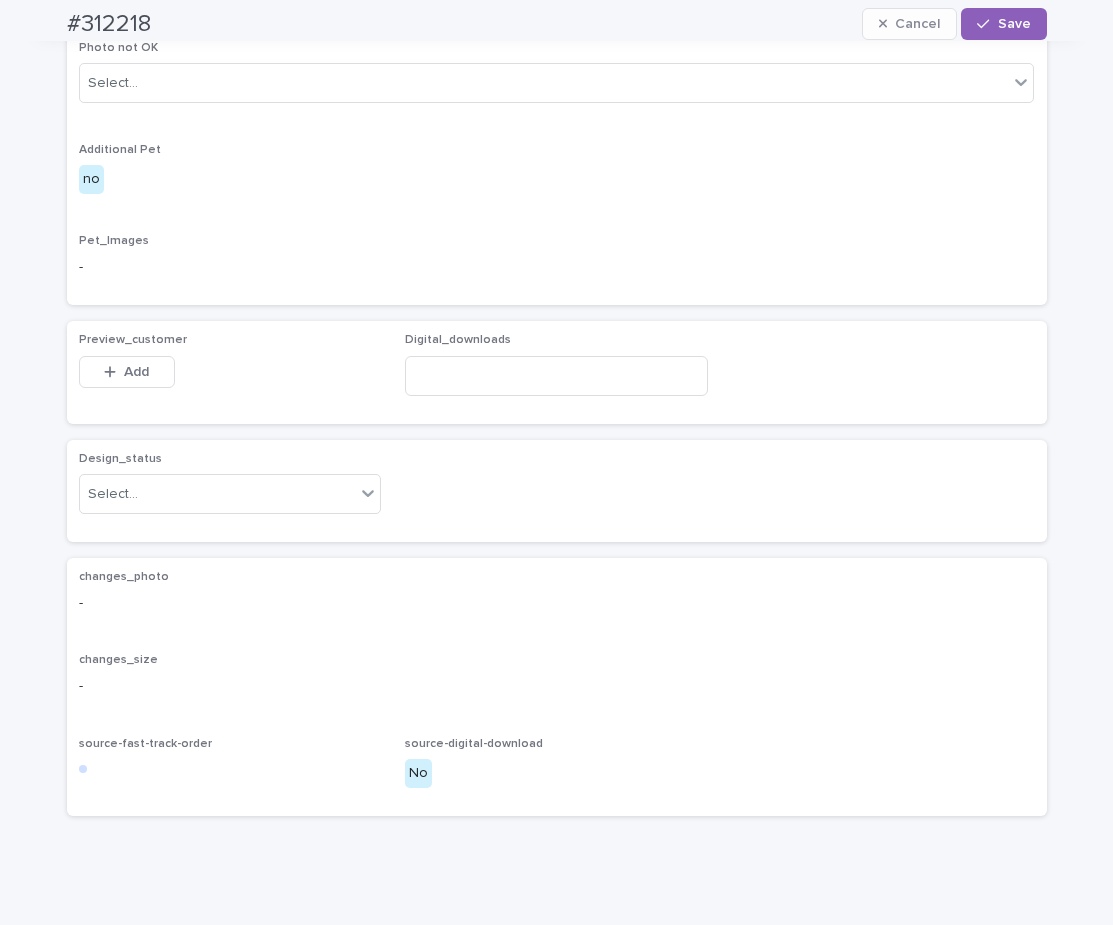 scroll, scrollTop: 1058, scrollLeft: 0, axis: vertical 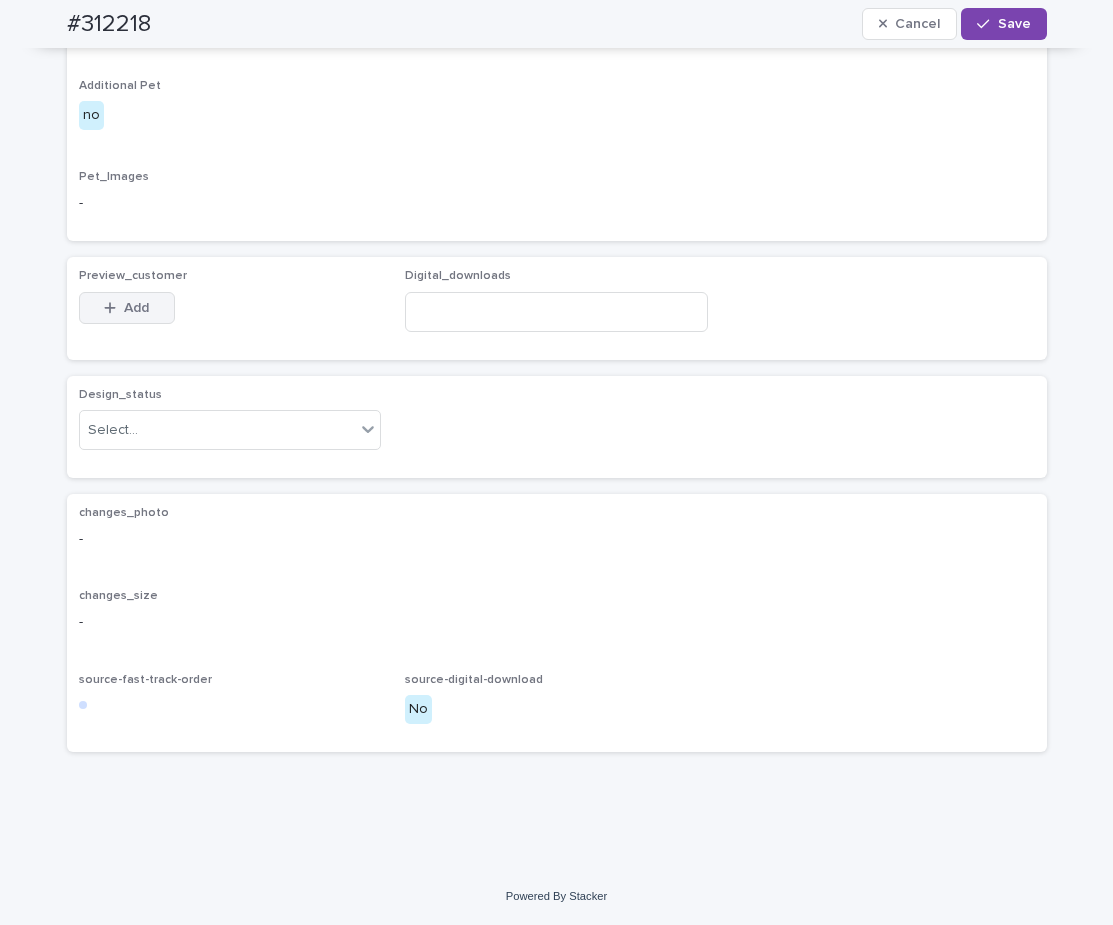 drag, startPoint x: 137, startPoint y: 308, endPoint x: 118, endPoint y: 328, distance: 27.58623 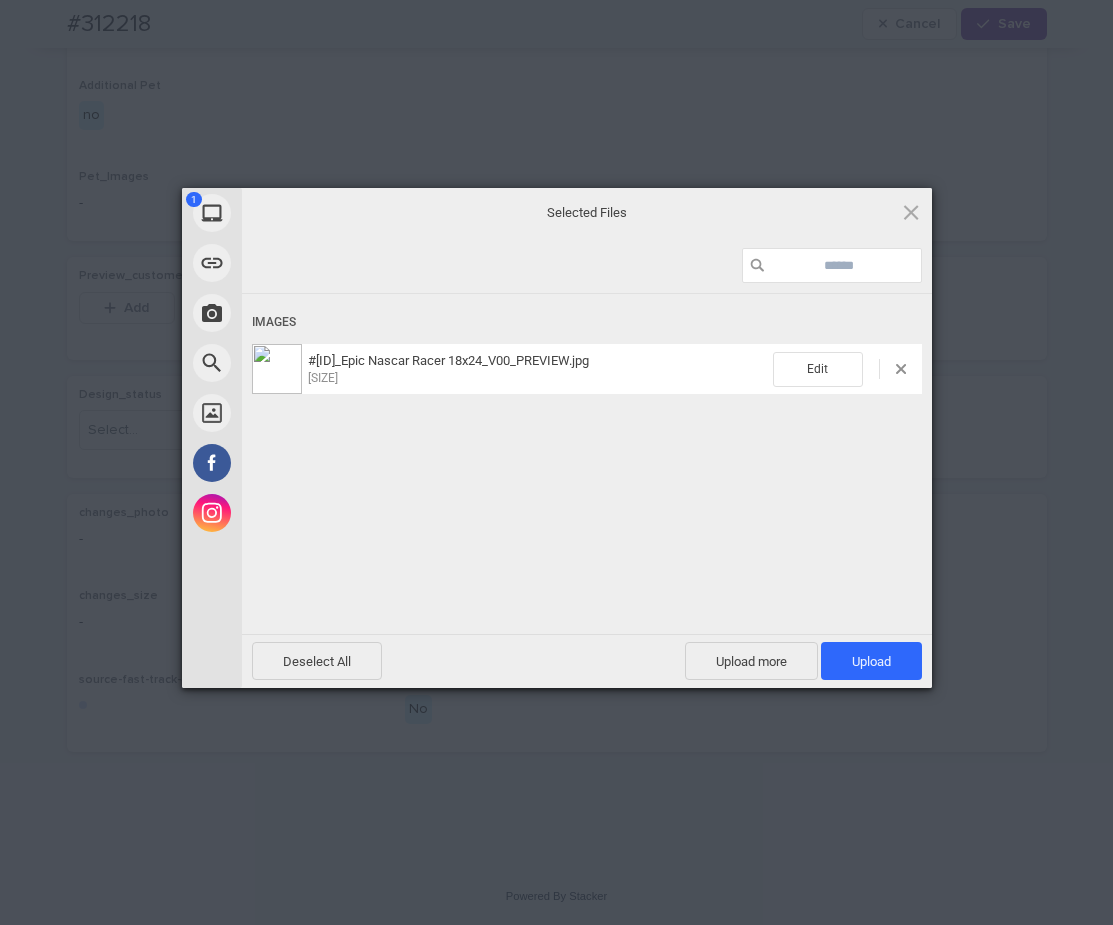 drag, startPoint x: 866, startPoint y: 655, endPoint x: 833, endPoint y: 611, distance: 55 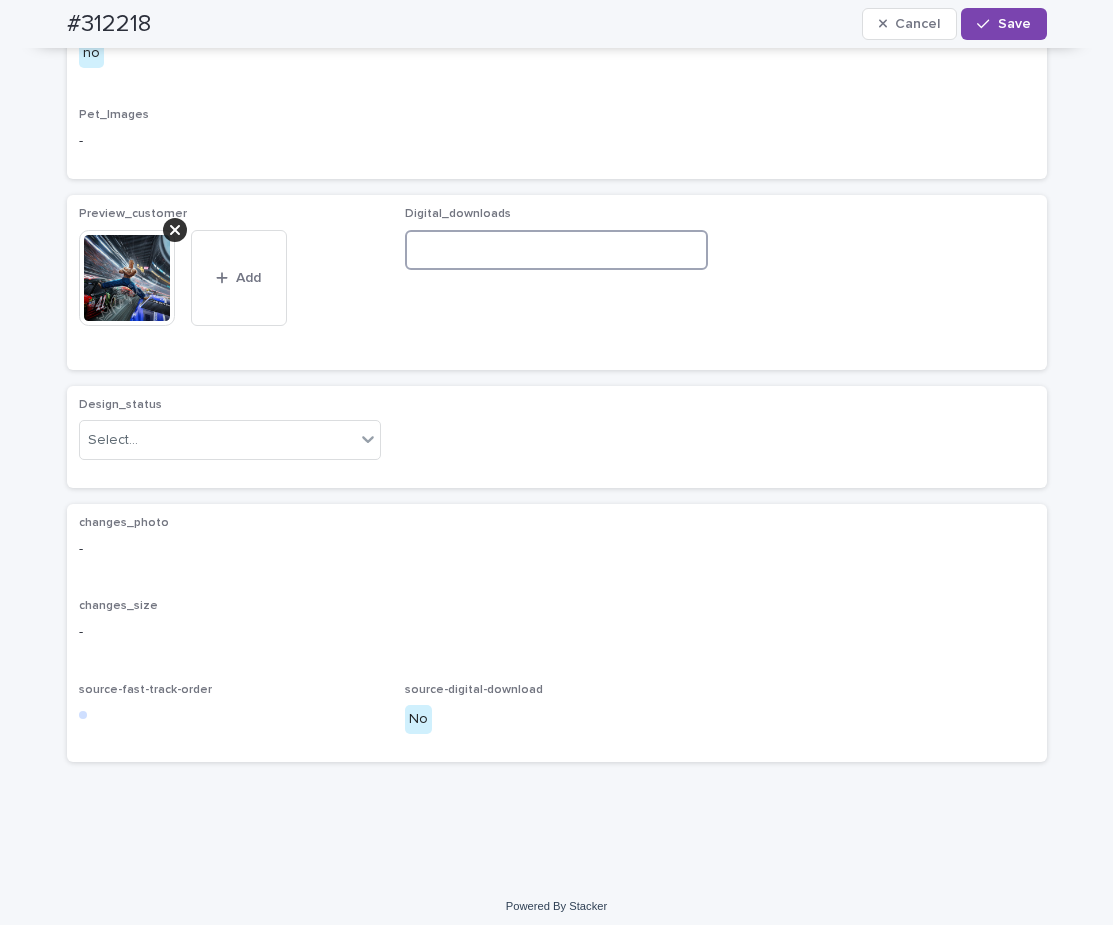 click at bounding box center [556, 250] 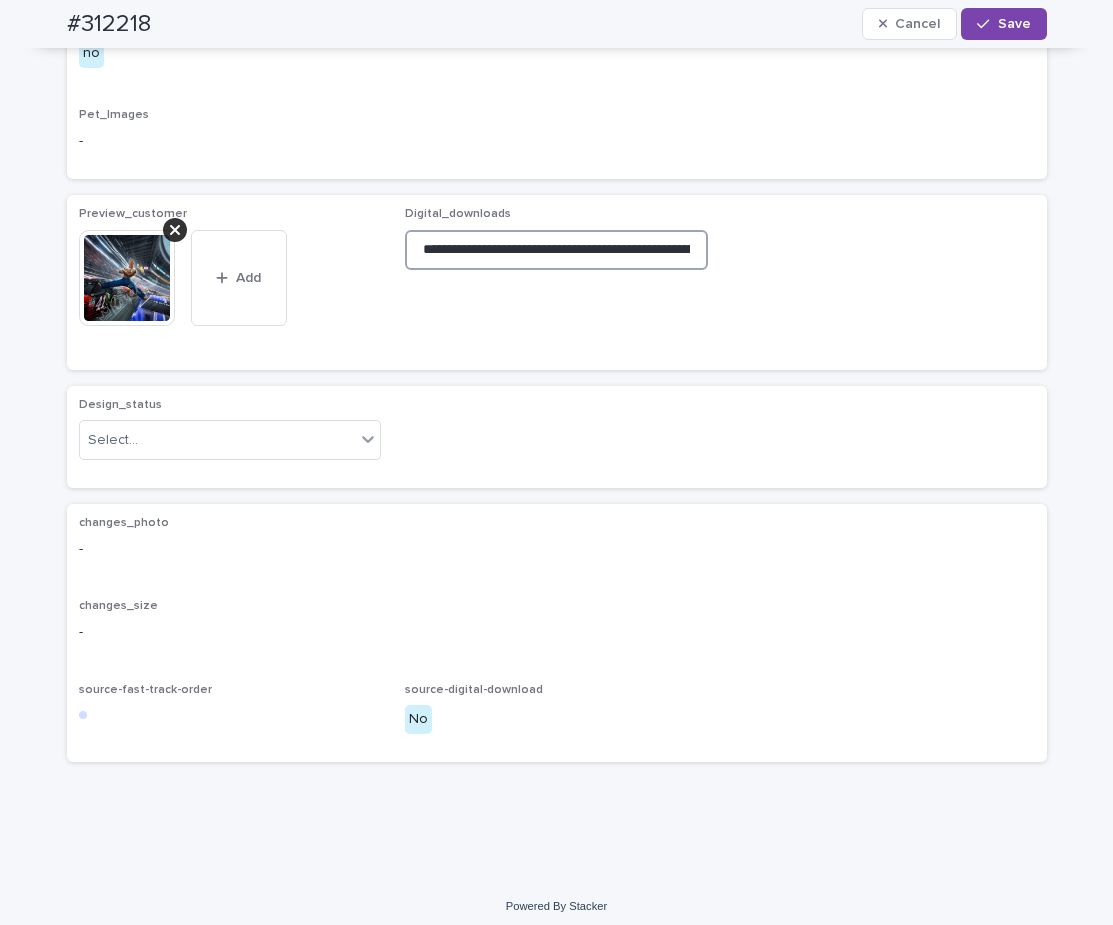 scroll, scrollTop: 0, scrollLeft: 277, axis: horizontal 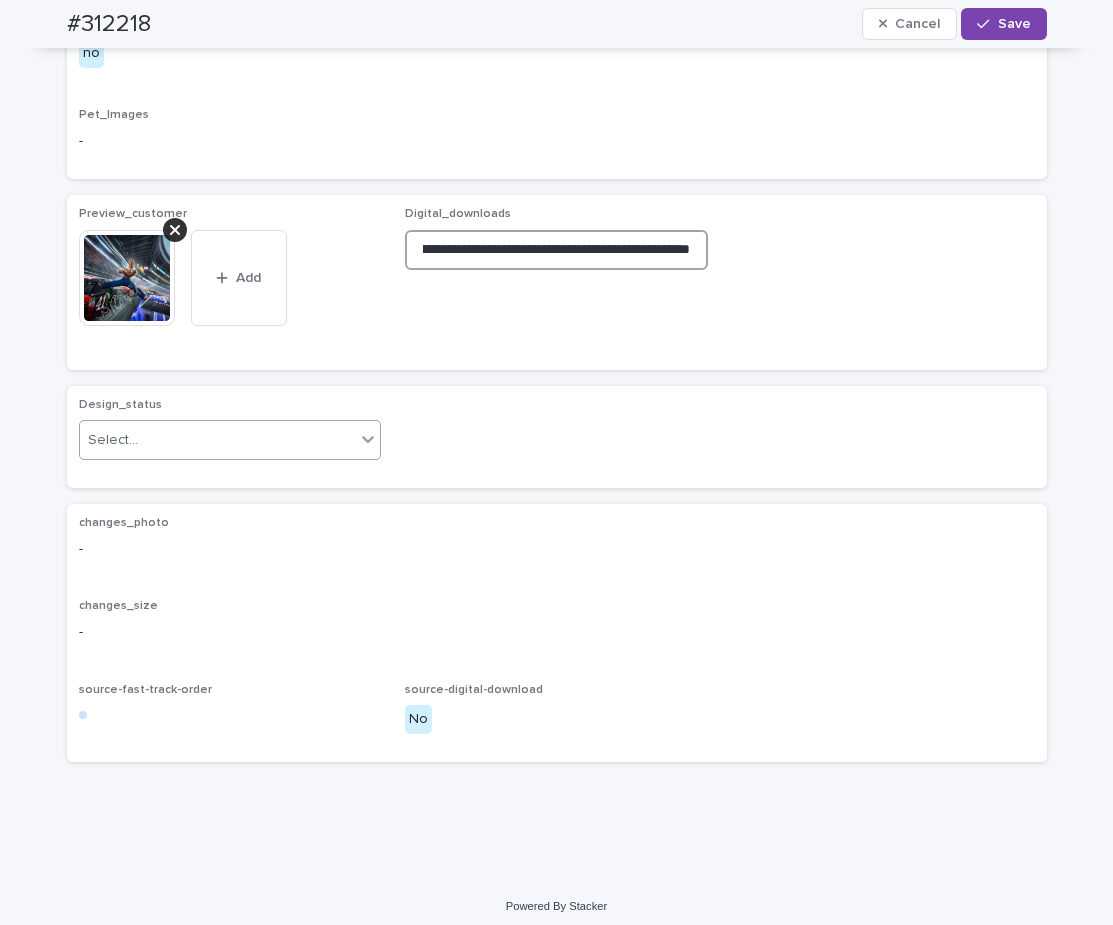 type on "**********" 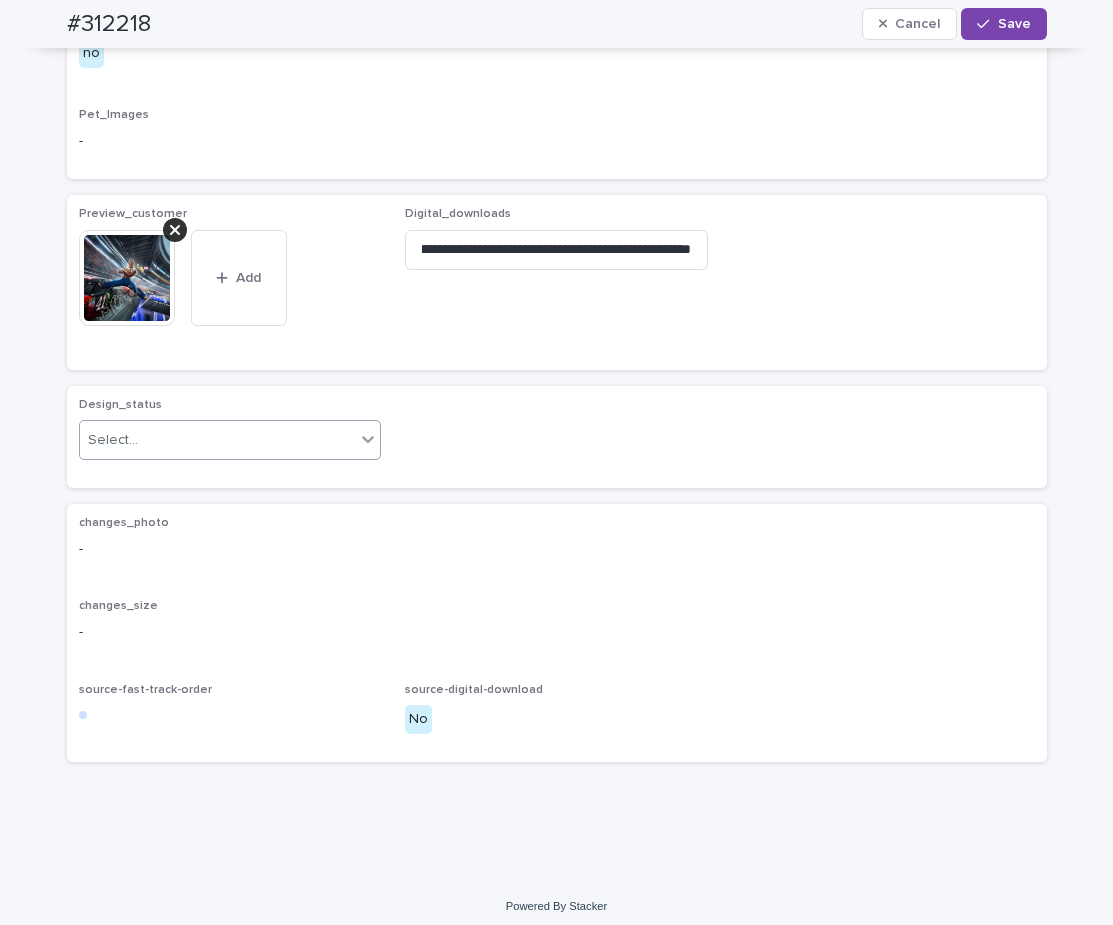 click on "Select..." at bounding box center [218, 440] 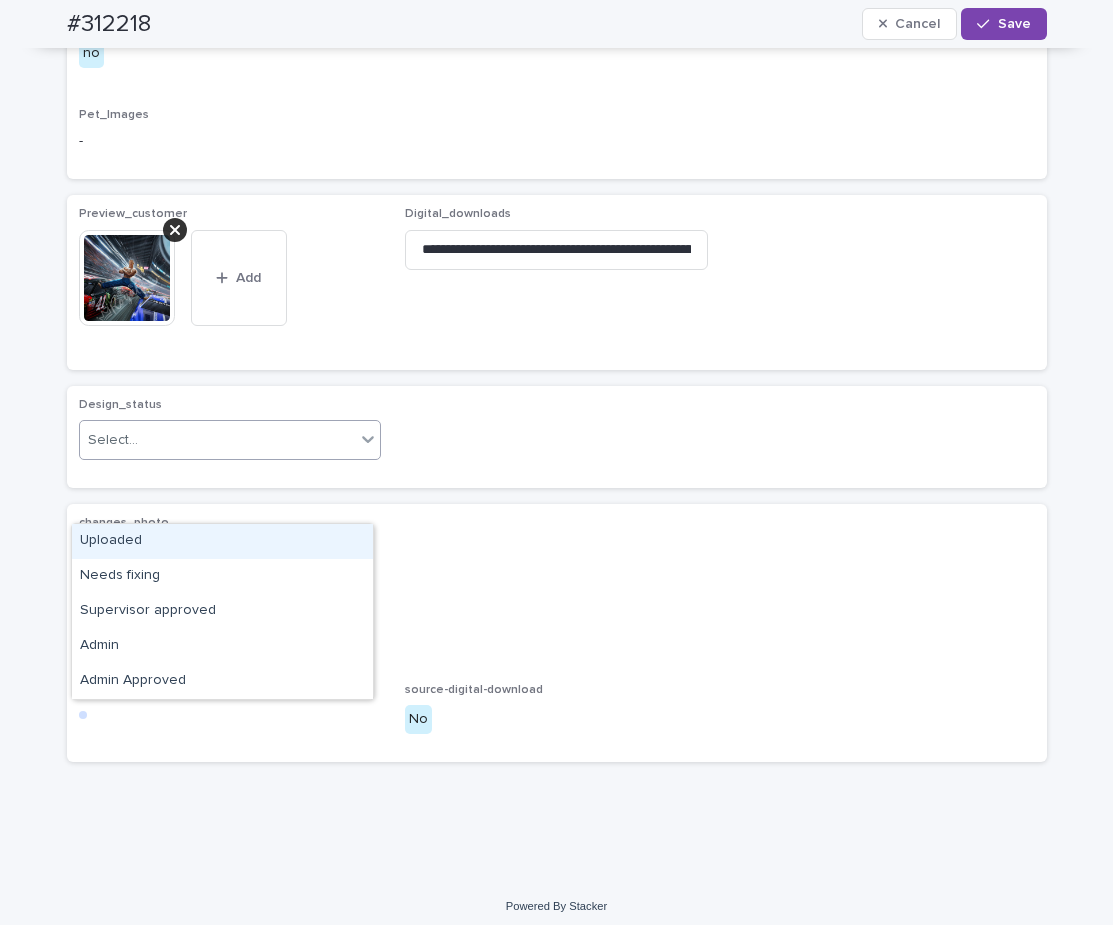 click on "Uploaded" at bounding box center (222, 541) 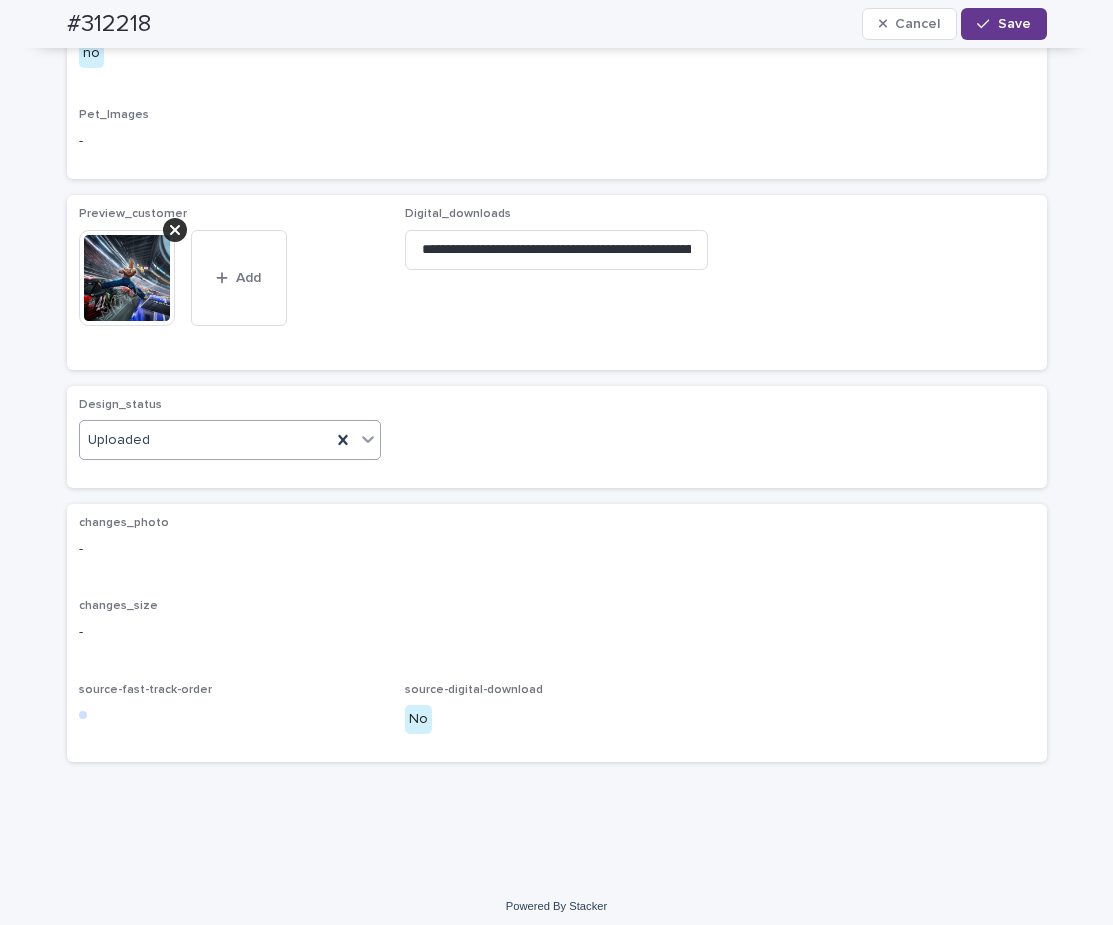 click on "Save" at bounding box center [1003, 24] 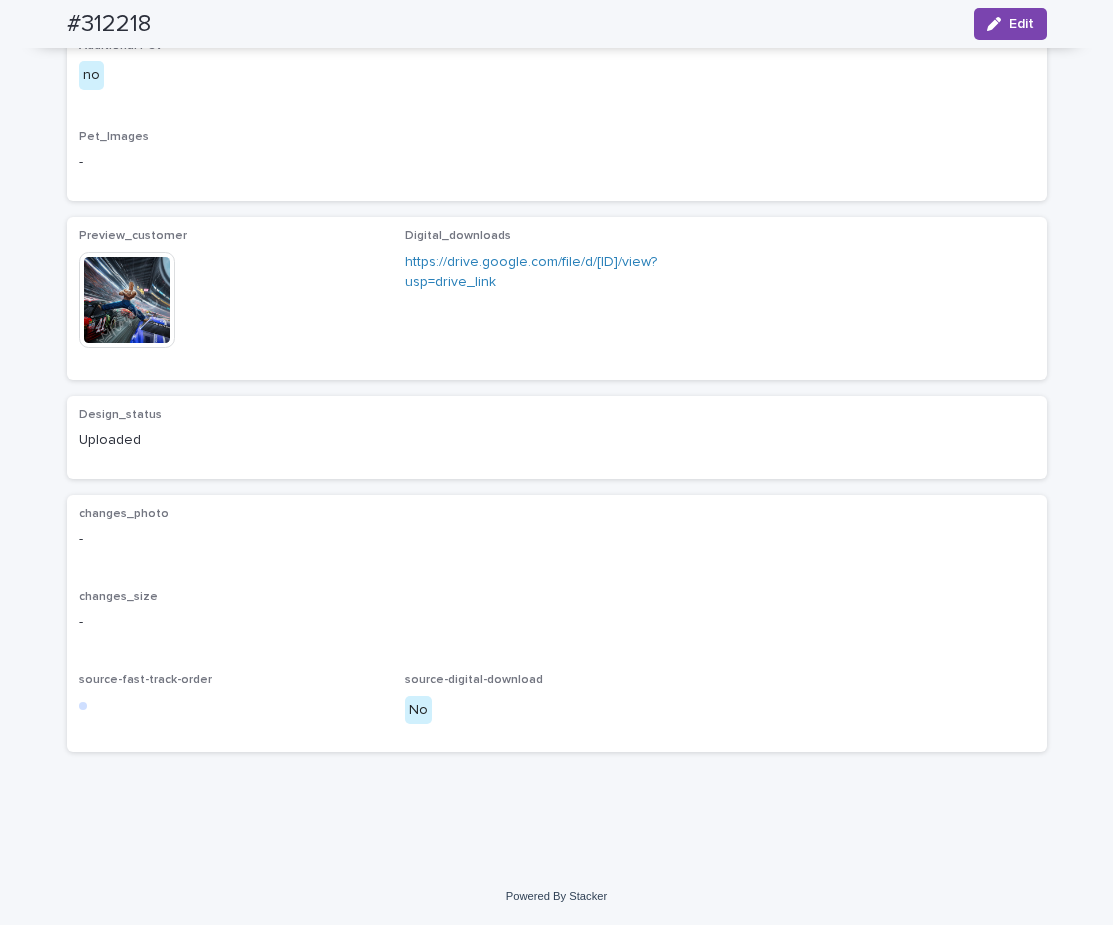 scroll, scrollTop: 1033, scrollLeft: 0, axis: vertical 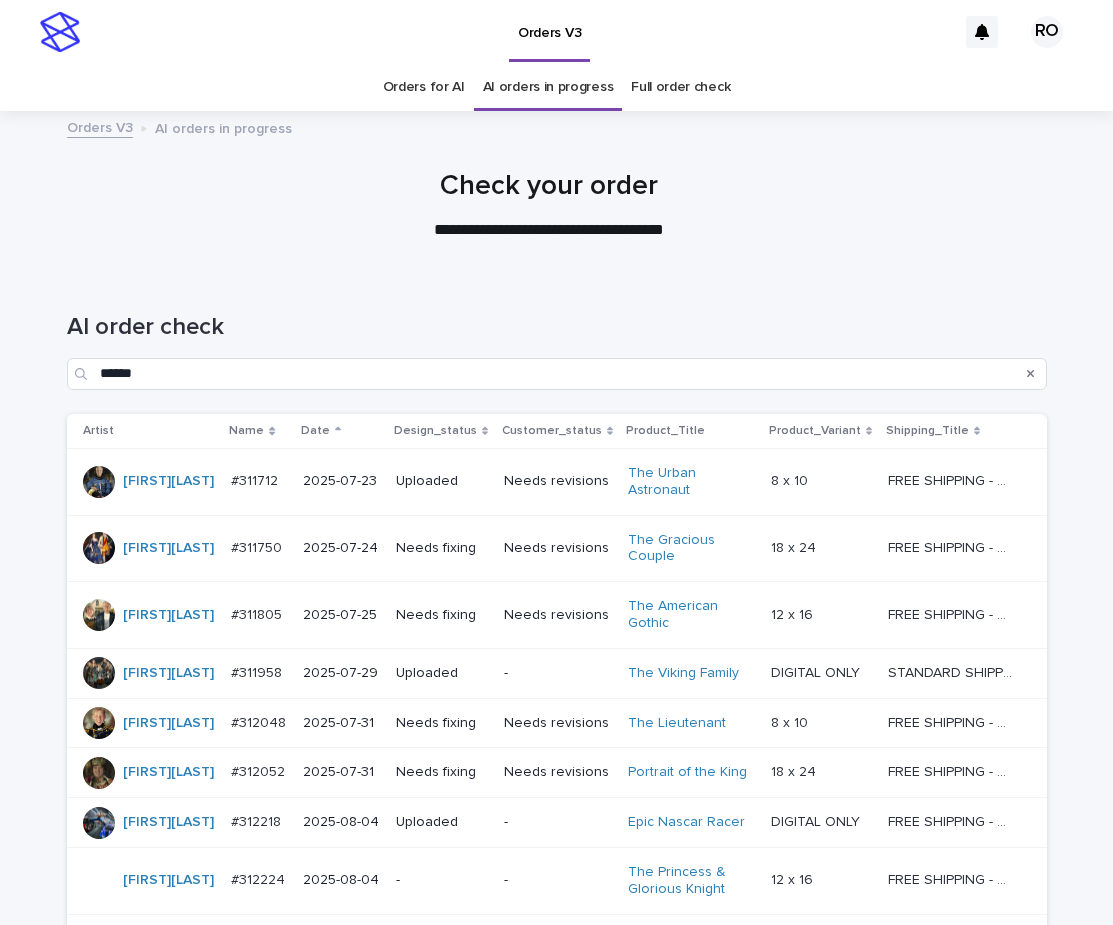 click on "AI order check ******" at bounding box center (557, 343) 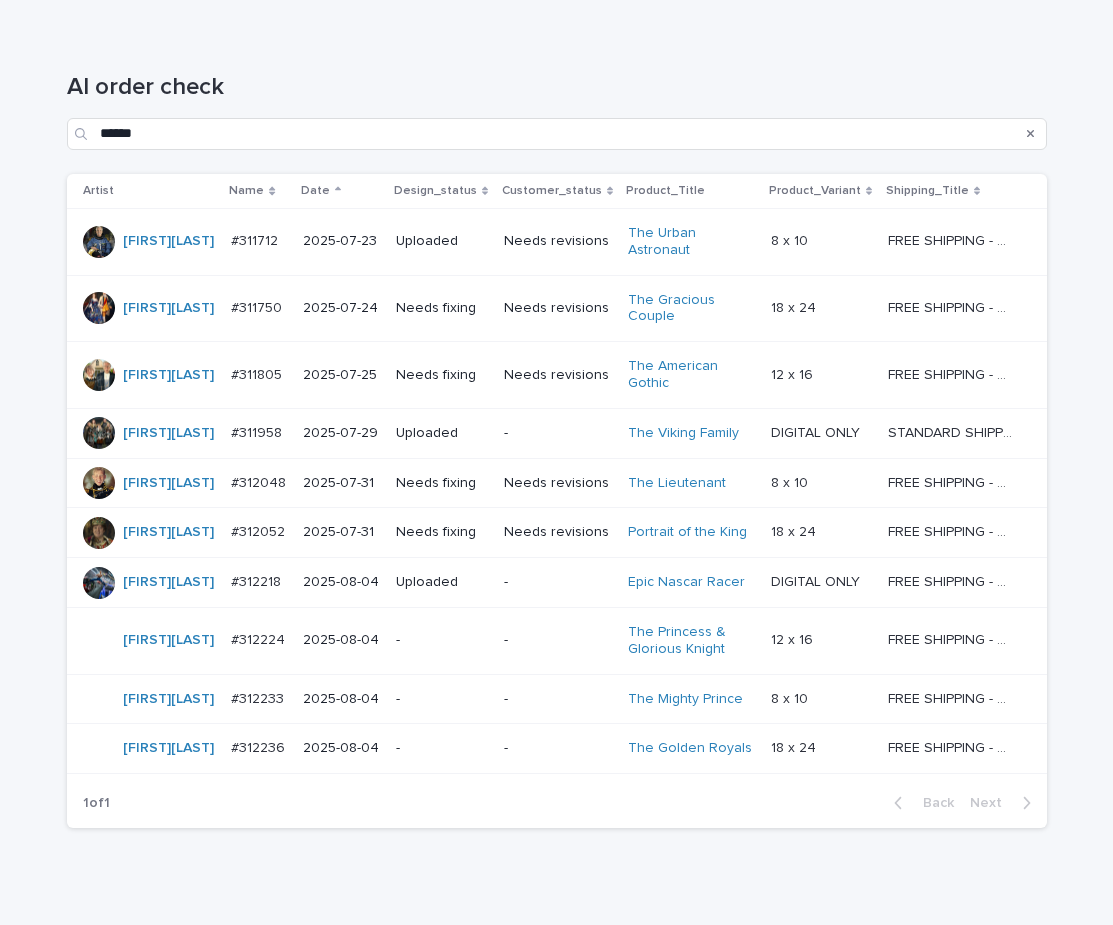 scroll, scrollTop: 316, scrollLeft: 0, axis: vertical 